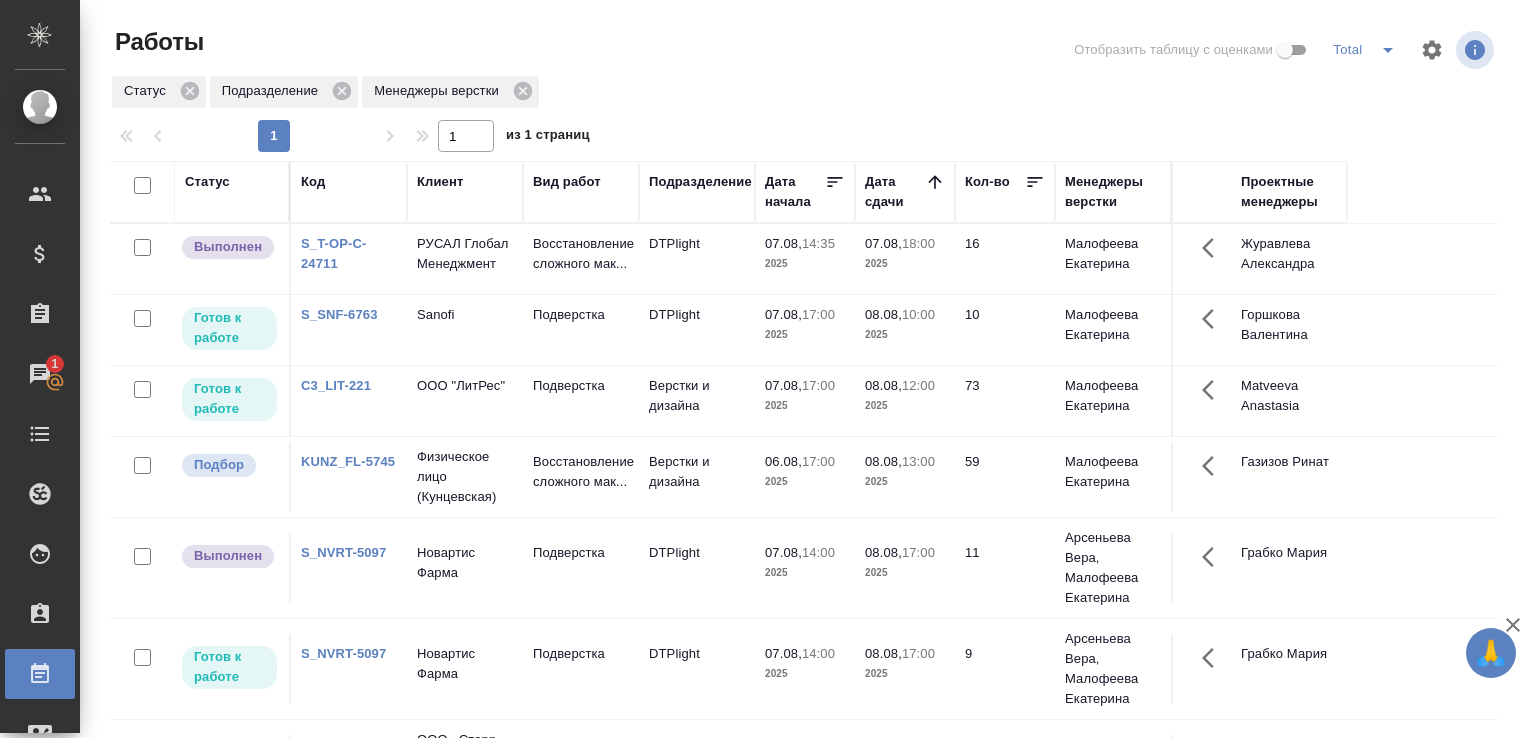 scroll, scrollTop: 0, scrollLeft: 0, axis: both 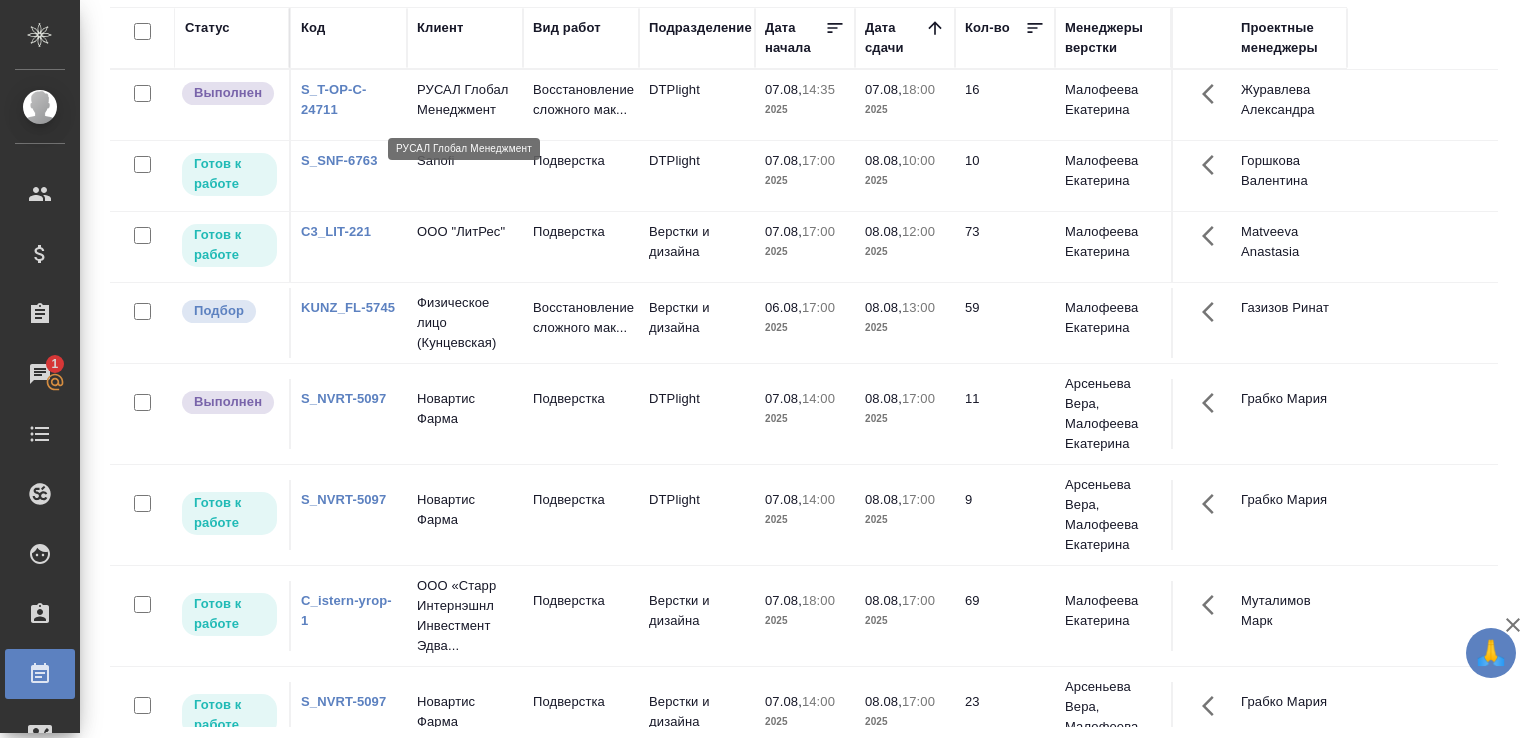 click on "РУСАЛ Глобал Менеджмент" at bounding box center [465, 100] 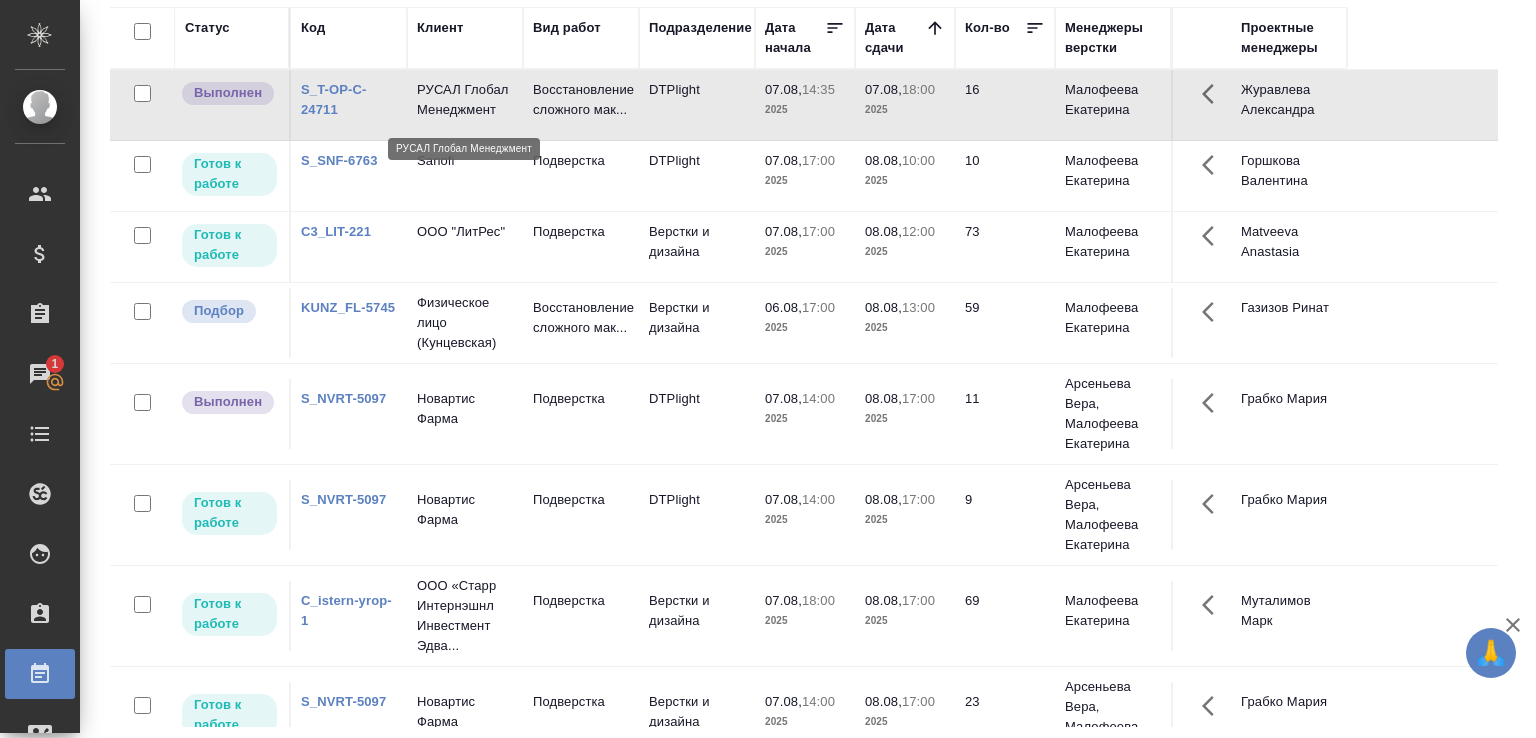 click on "РУСАЛ Глобал Менеджмент" at bounding box center (465, 100) 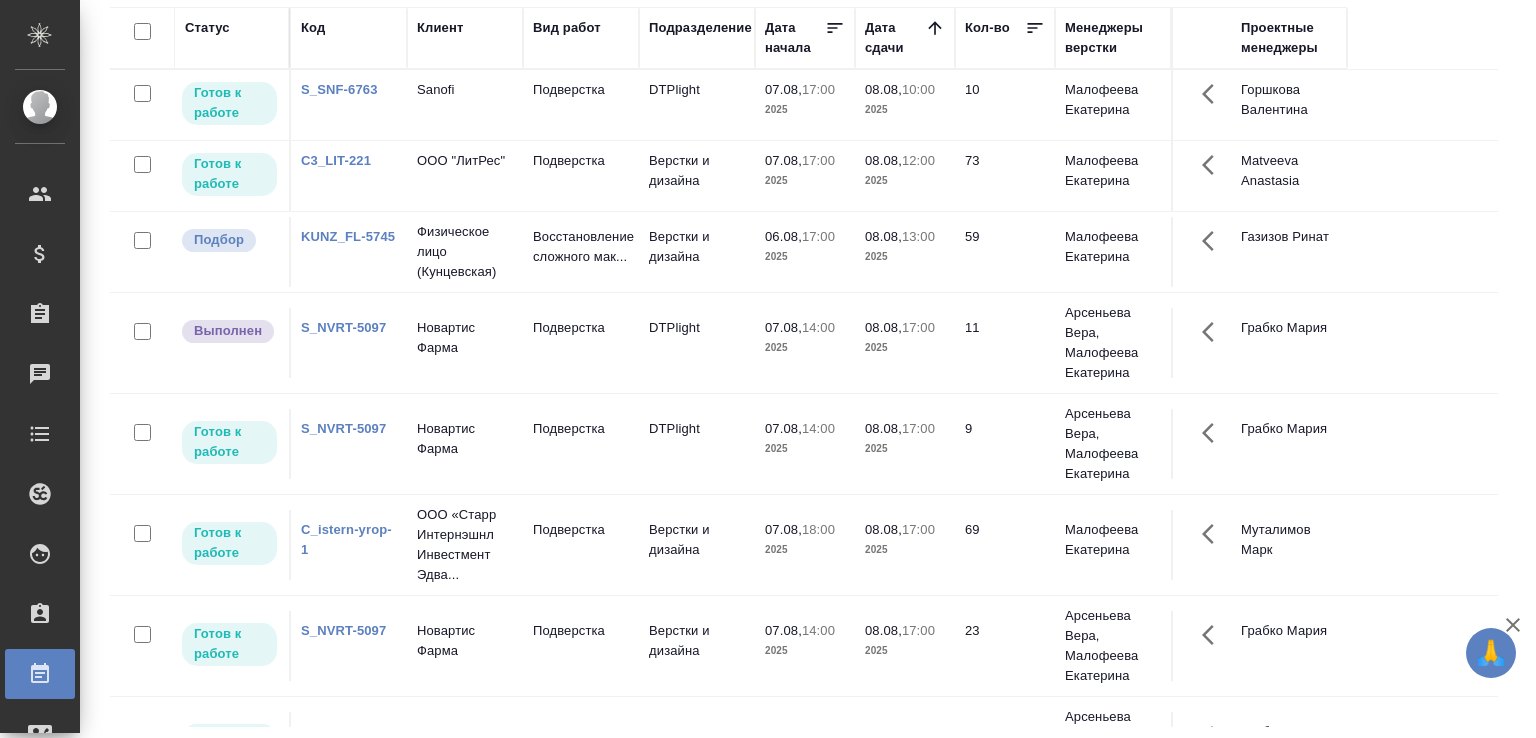 click on "Статус Код Клиент Вид работ Подразделение Дата начала Дата сдачи Кол-во Менеджеры верстки   Проектные менеджеры Готов к работе S_SNF-6763 Sanofi Подверстка DTPlight 07.08,  17:00 2025 08.08,  10:00 2025 10 Малофеева Екатерина Горшкова Валентина Готов к работе C3_LIT-221 ООО "ЛитРес" Подверстка Верстки и дизайна 07.08,  17:00 2025 08.08,  12:00 2025 73 Малофеева Екатерина Matveeva Anastasia Подбор KUNZ_FL-5745 Физическое лицо (Кунцевская) Восстановление сложного мак... Верстки и дизайна 06.08,  17:00 2025 08.08,  13:00 2025 59 Малофеева Екатерина Газизов Ринат Выполнен S_NVRT-5097 Новартис Фарма Подверстка DTPlight 07.08,  14:00 2025 08.08,  17:00 2025 11 S_NVRT-5097 9" at bounding box center [812, 367] 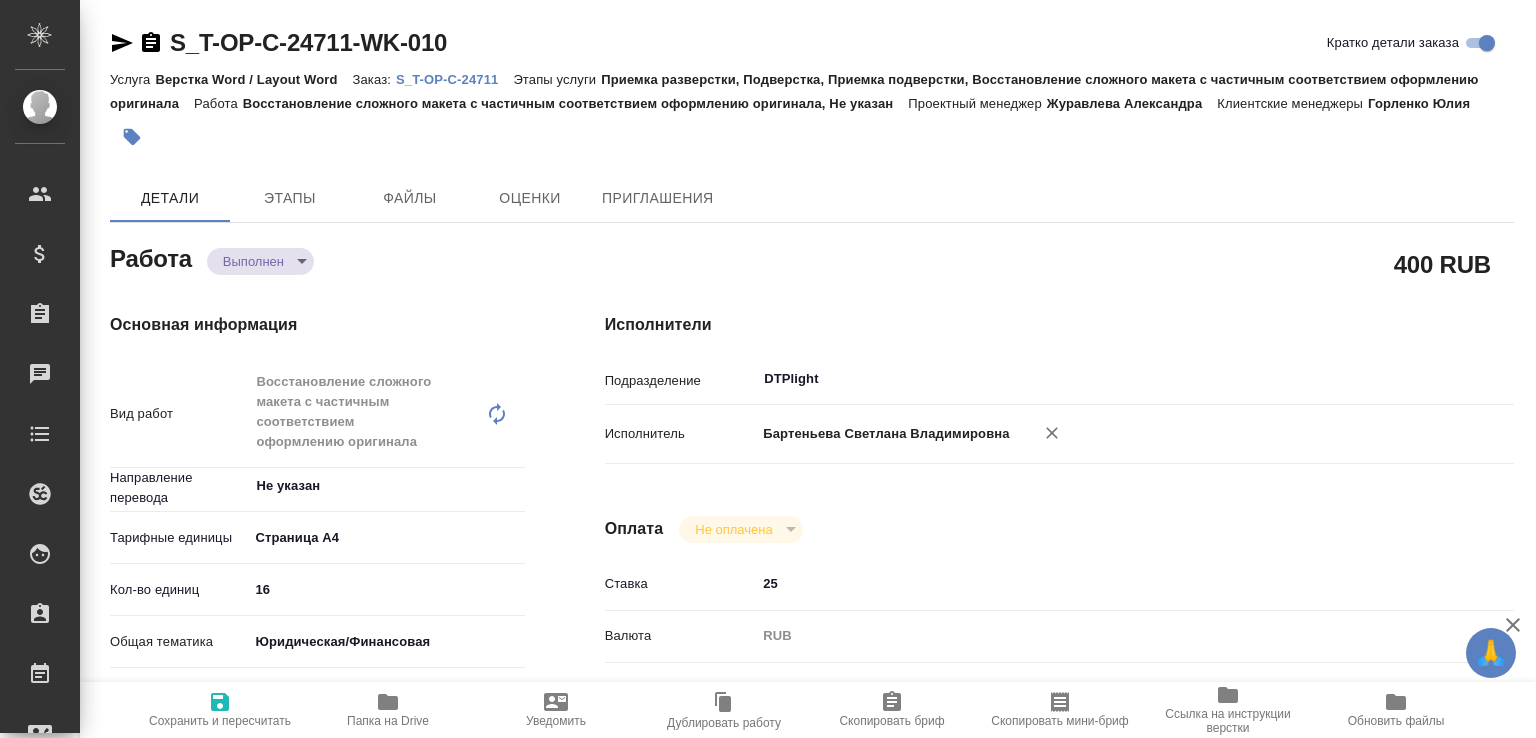 scroll, scrollTop: 0, scrollLeft: 0, axis: both 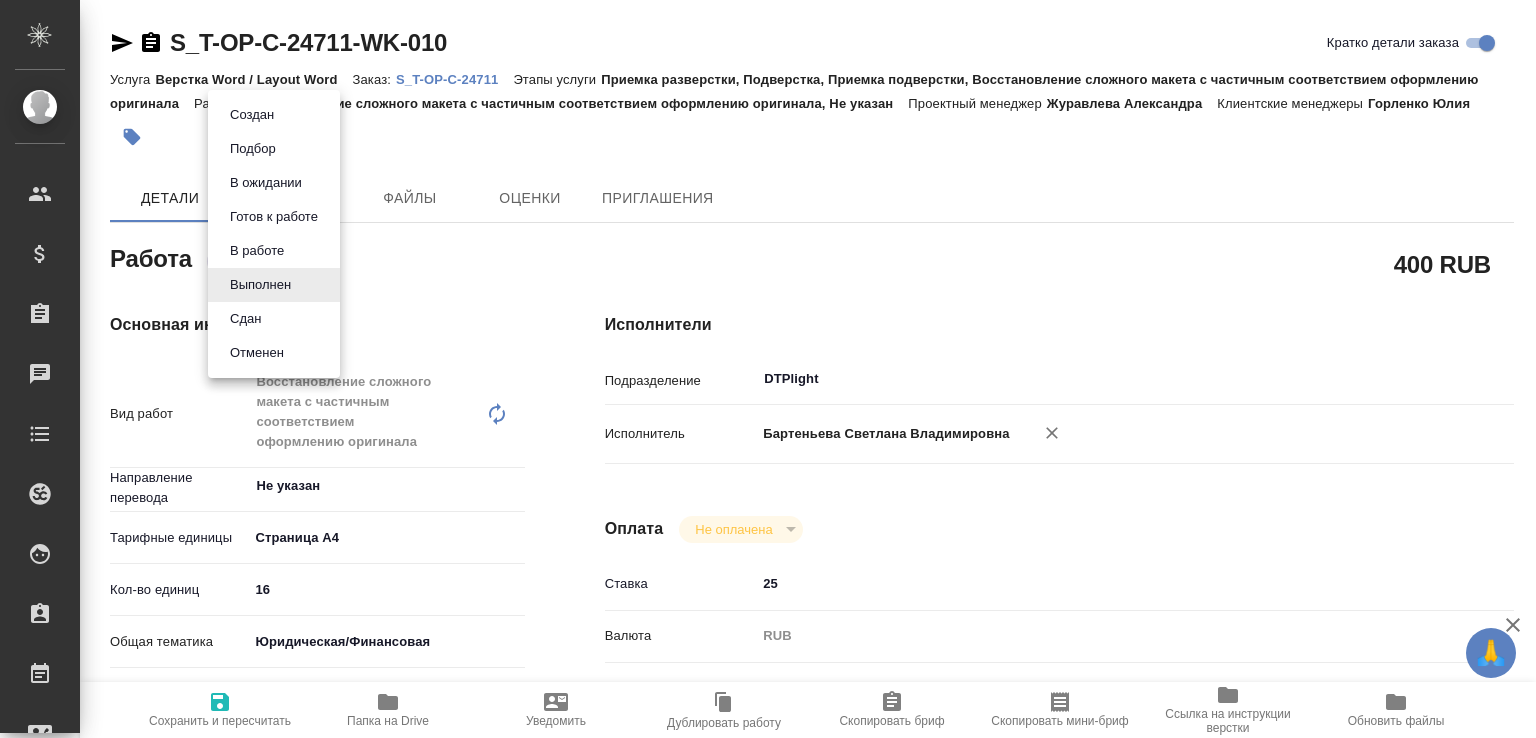 click on "Сдан" at bounding box center [274, 319] 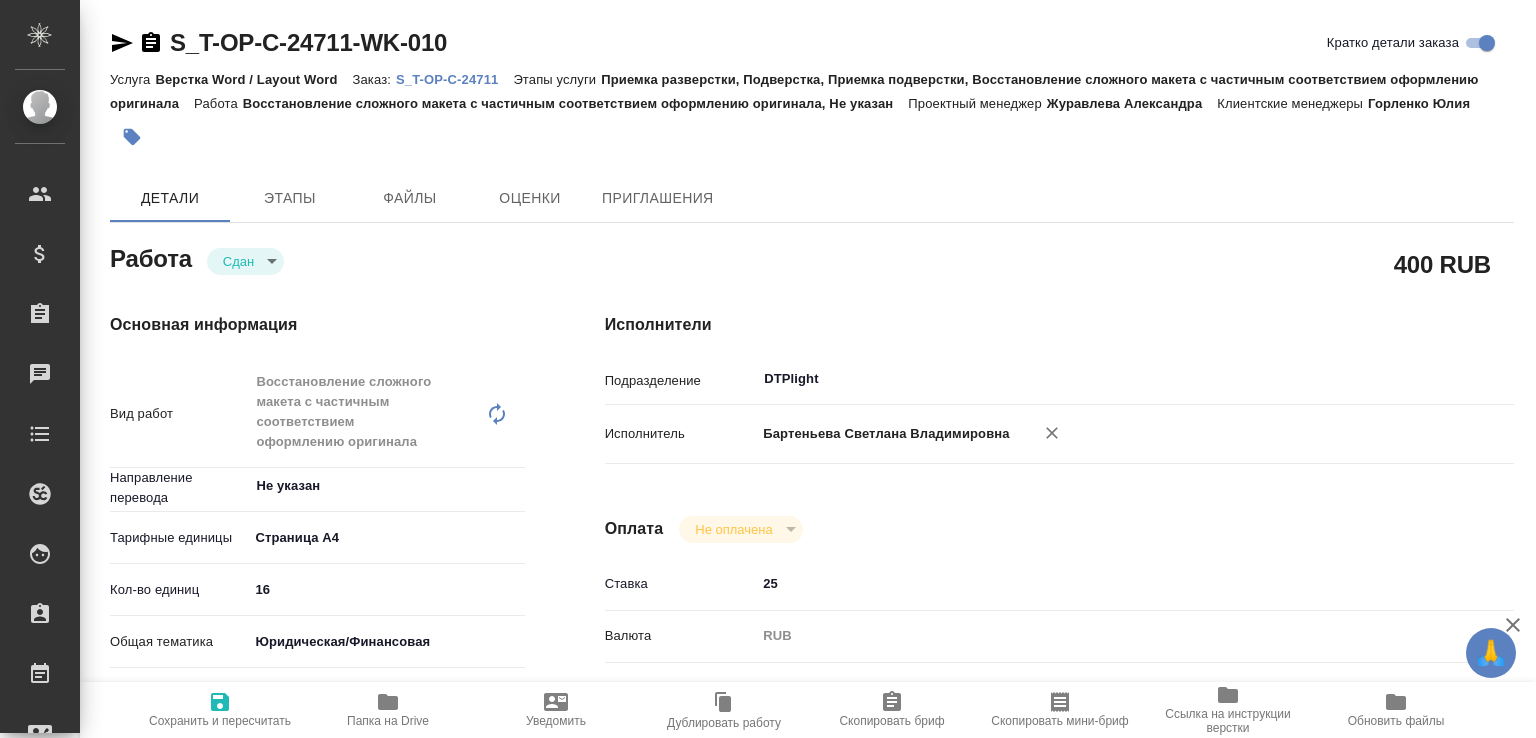 type on "x" 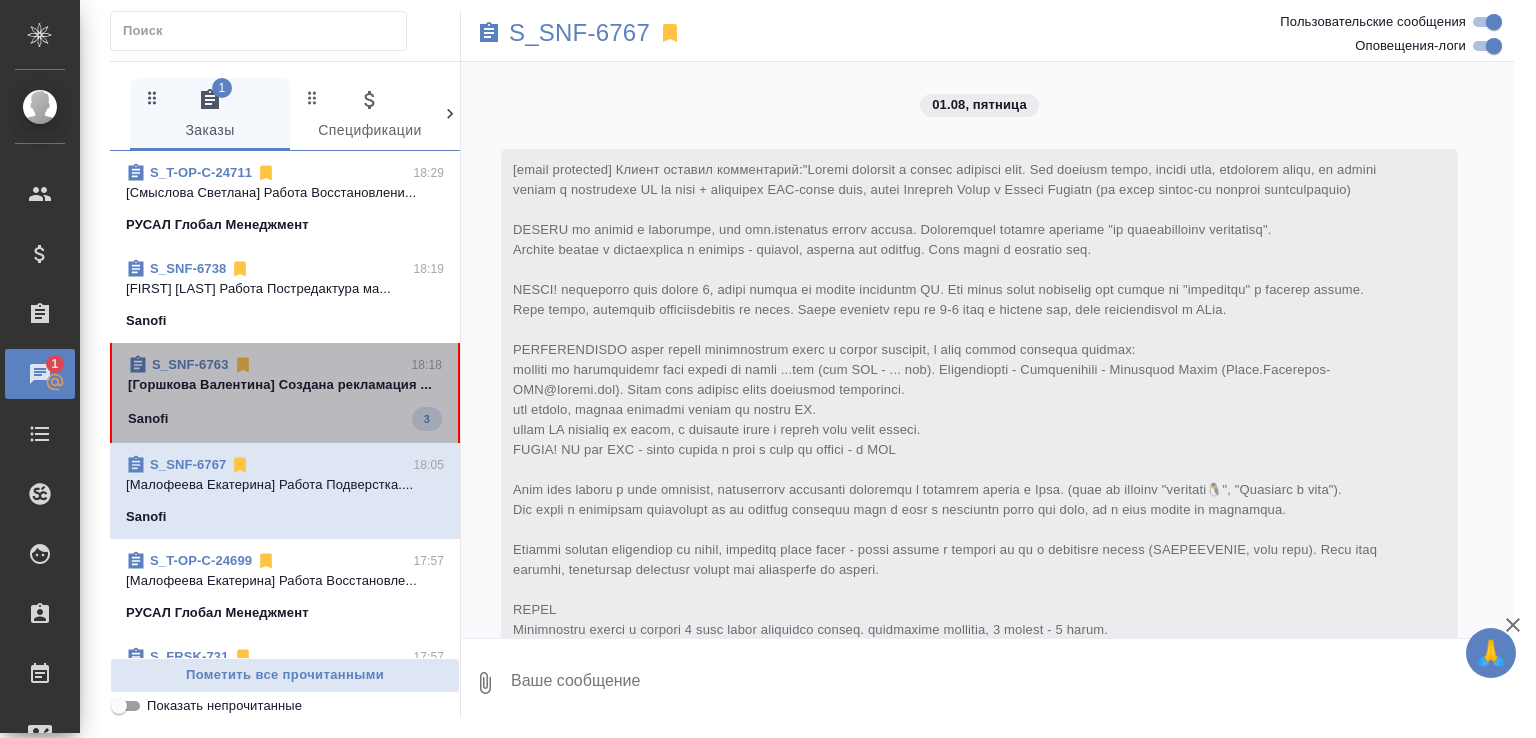 click on "[Горшкова Валентина] Создана рекламация ..." at bounding box center (285, 385) 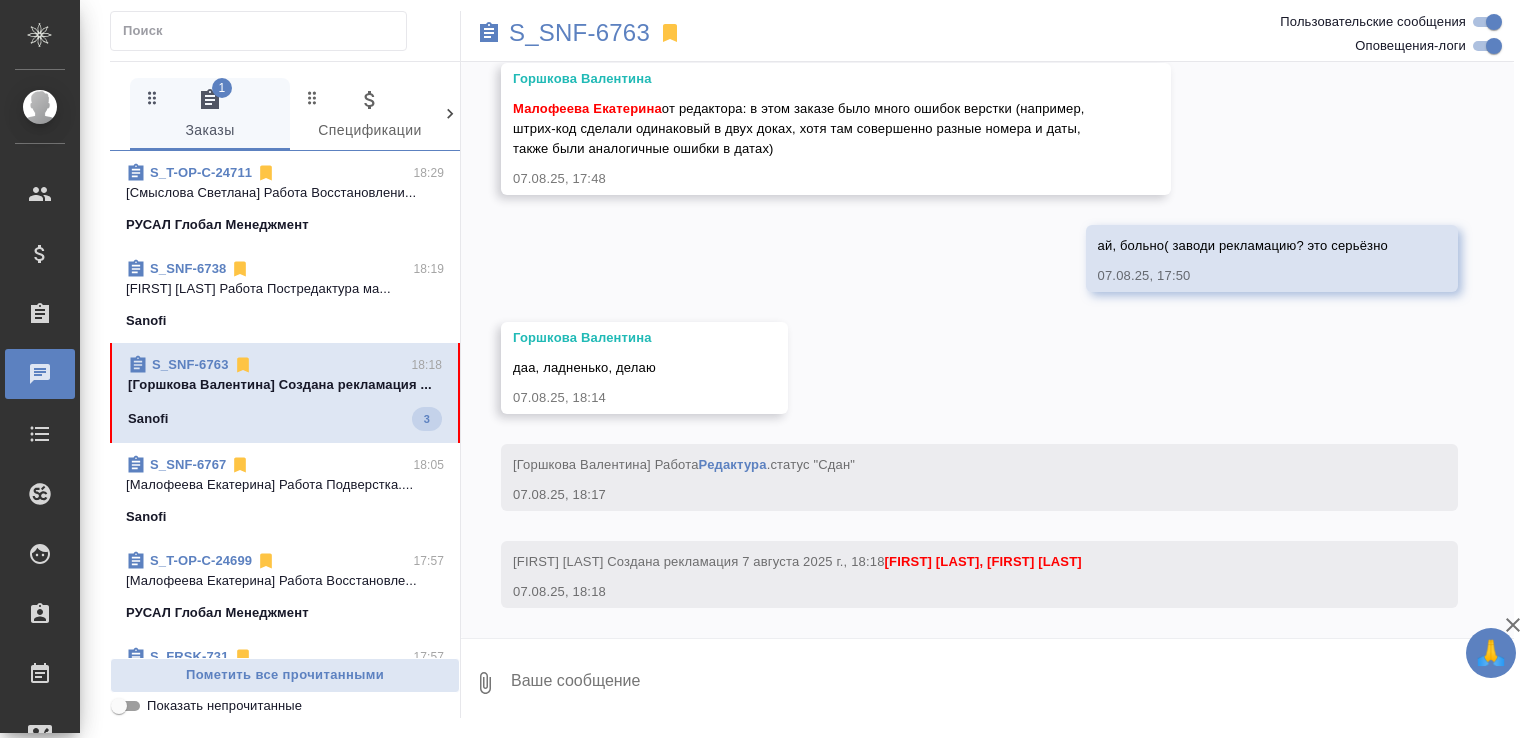 scroll, scrollTop: 10387, scrollLeft: 0, axis: vertical 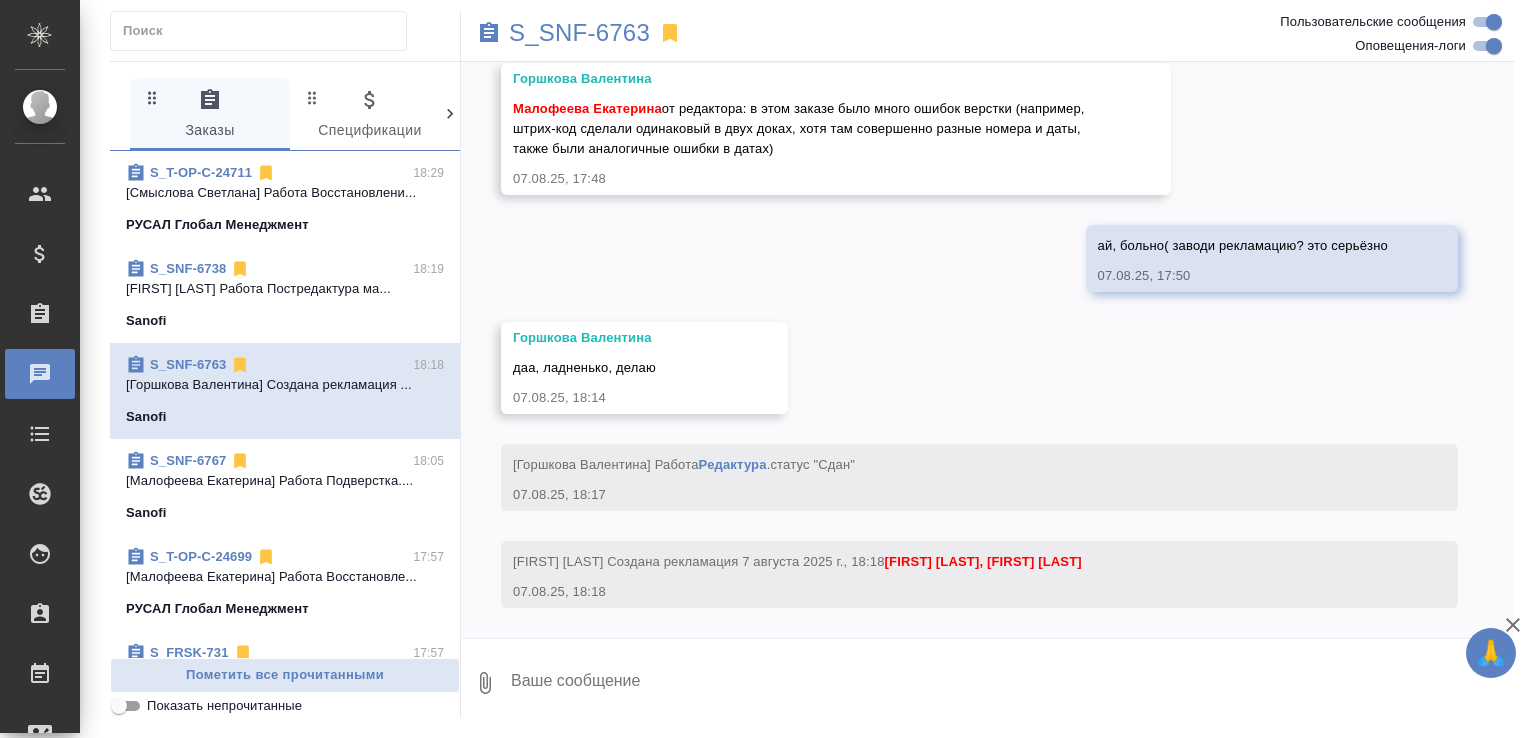 click on "S_SNF-6763" at bounding box center (188, 364) 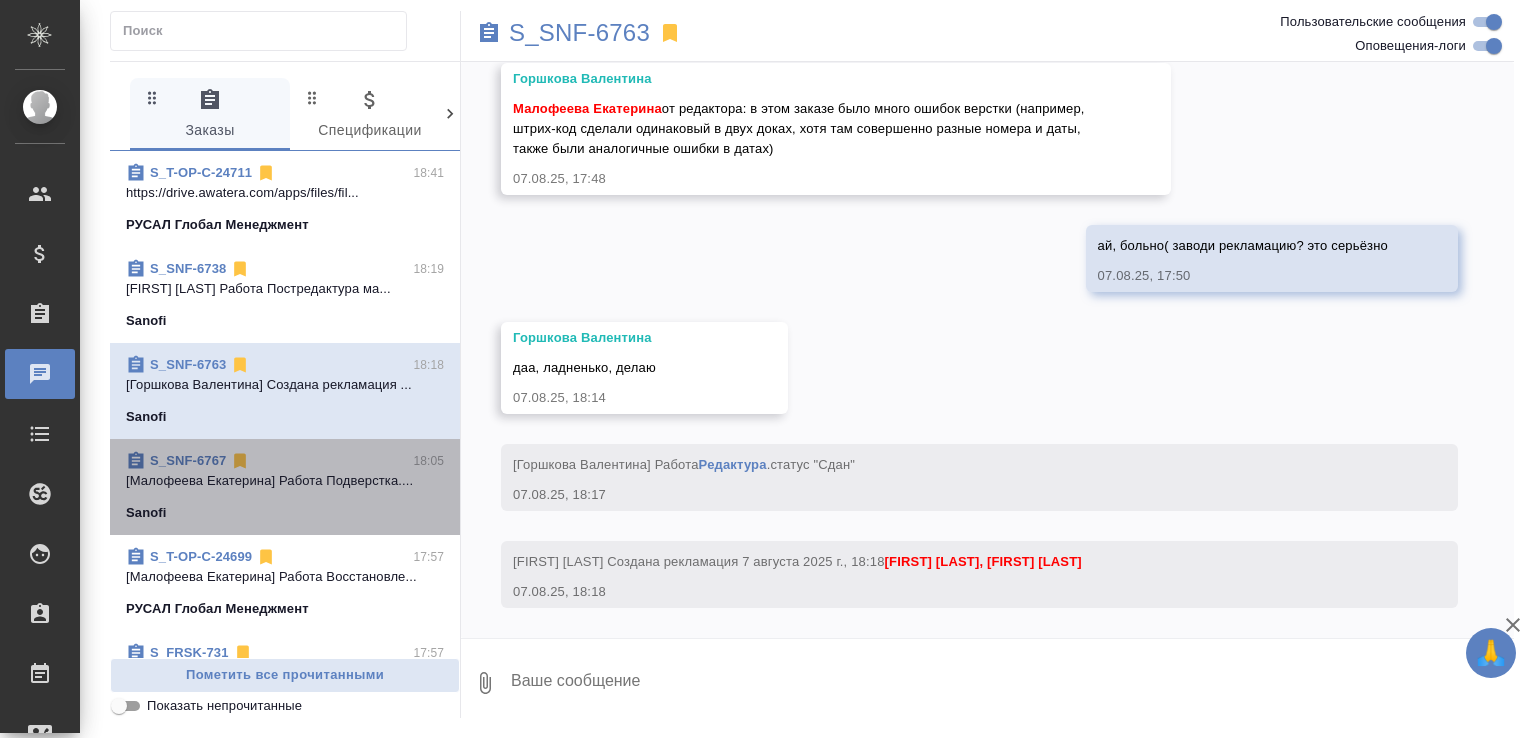 click on "S_SNF-6767 18:05 [FIRST] [LAST] Работа Подверстка.... Sanofi" at bounding box center (285, 487) 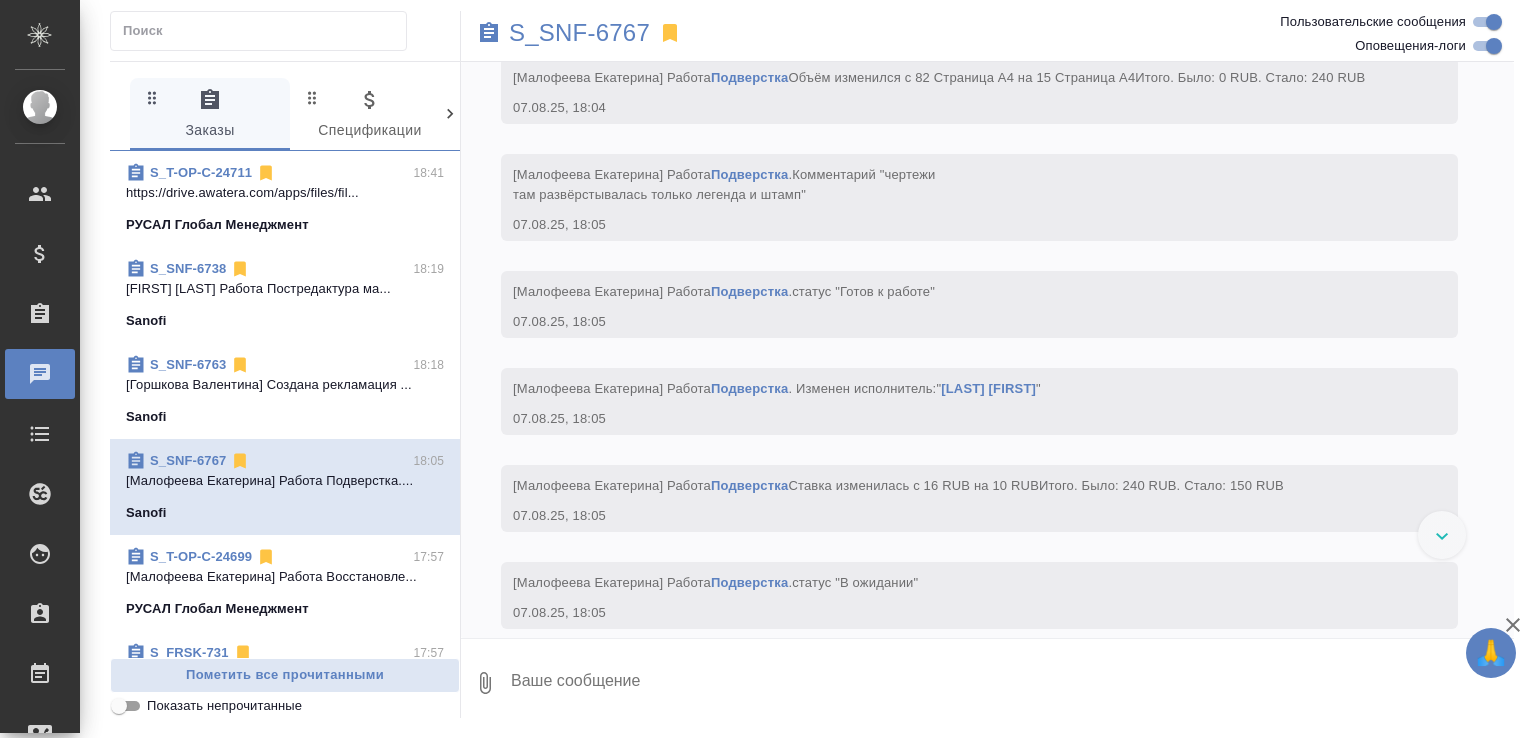 scroll, scrollTop: 17135, scrollLeft: 0, axis: vertical 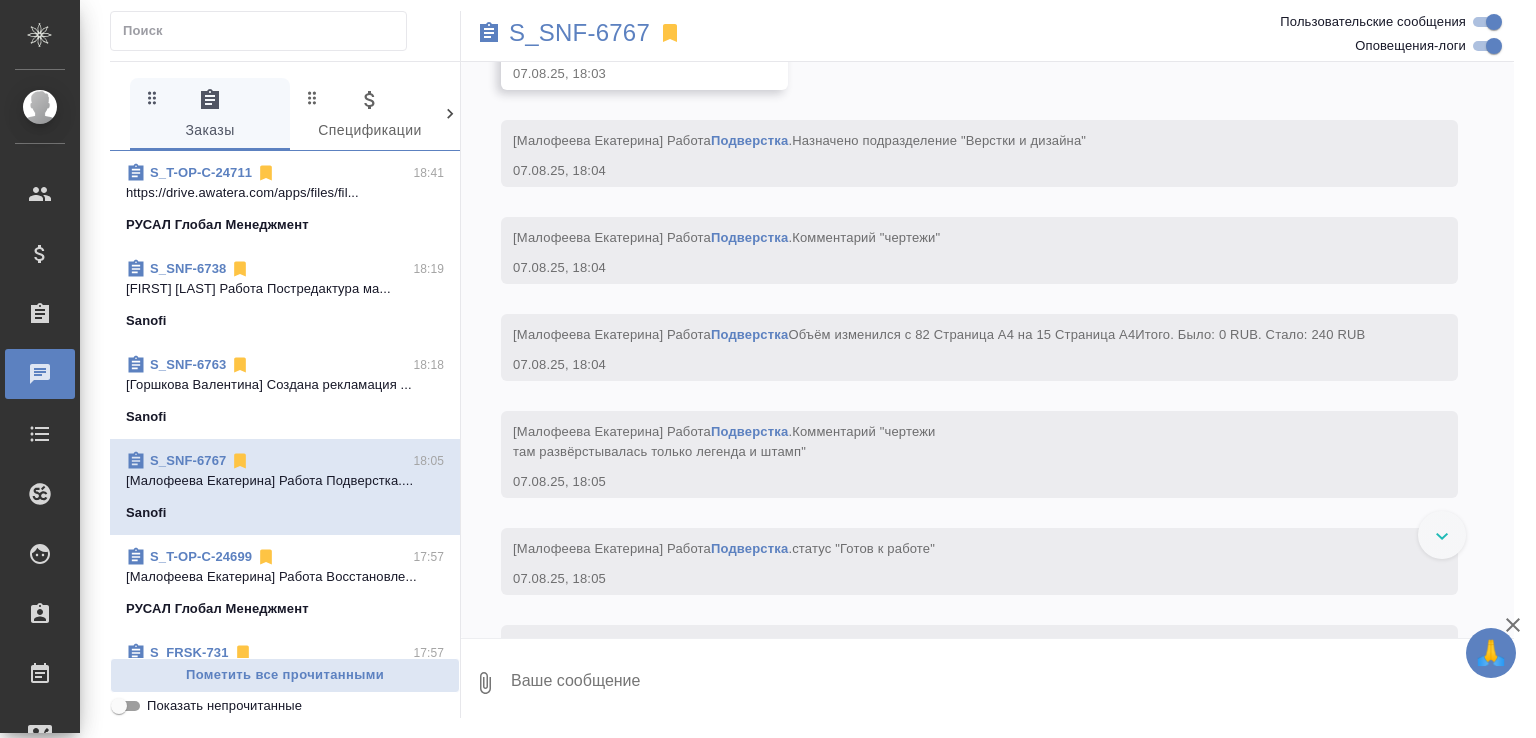 click on "https://drive.awatera.com/apps/files/files/10054230?dir=/Shares/Sanofi/Orders/S_SNF-6767/ForTranslation/drw" at bounding box center [989, -109] 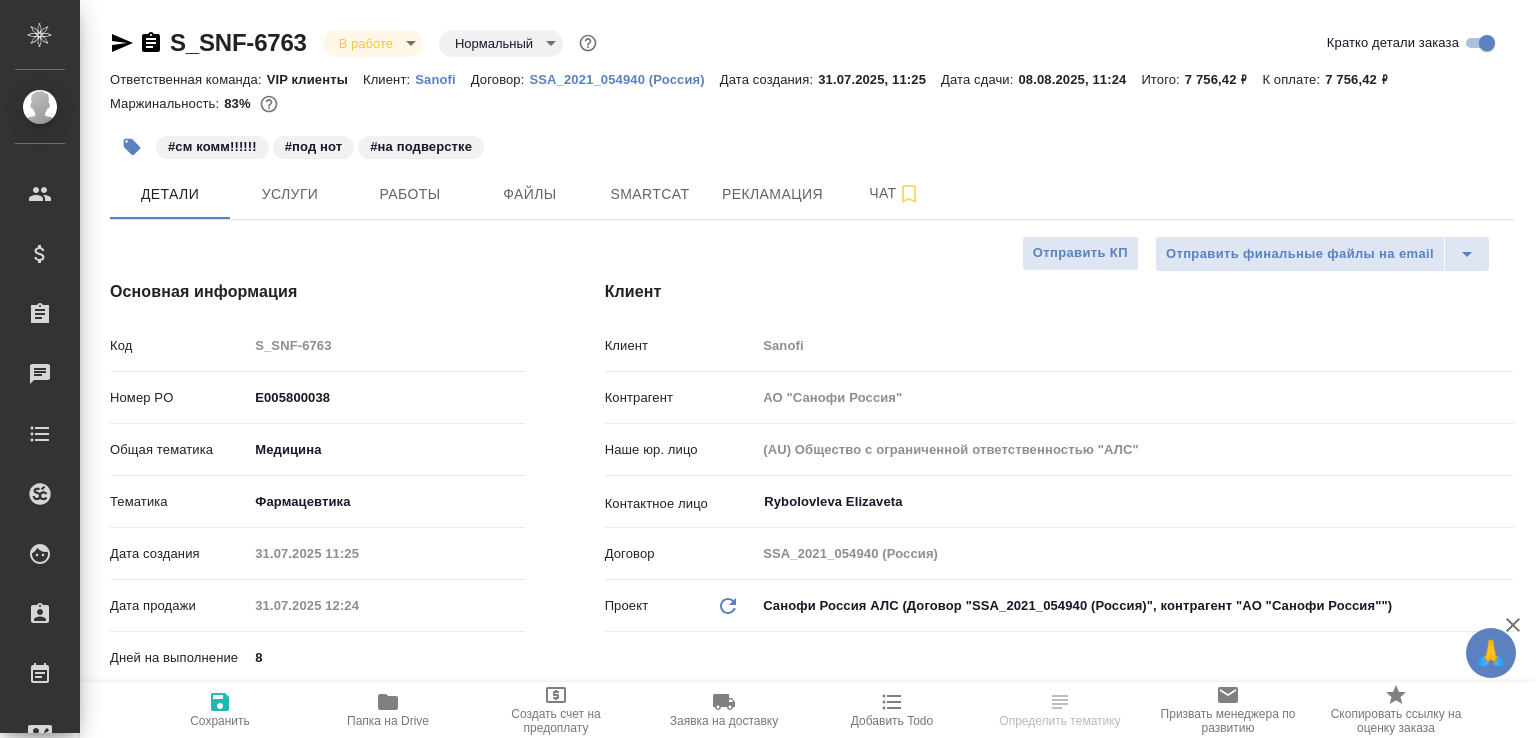 select on "RU" 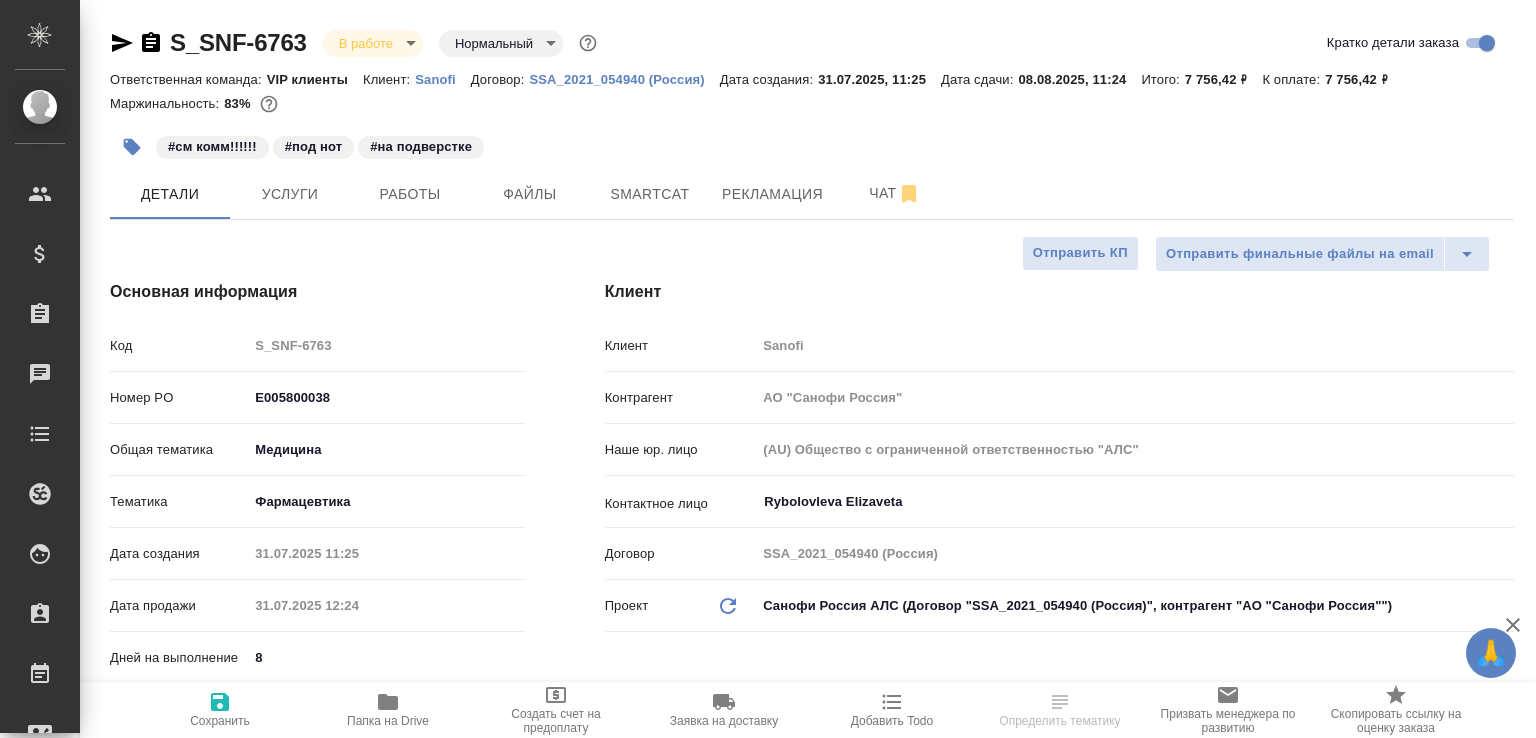 select on "RU" 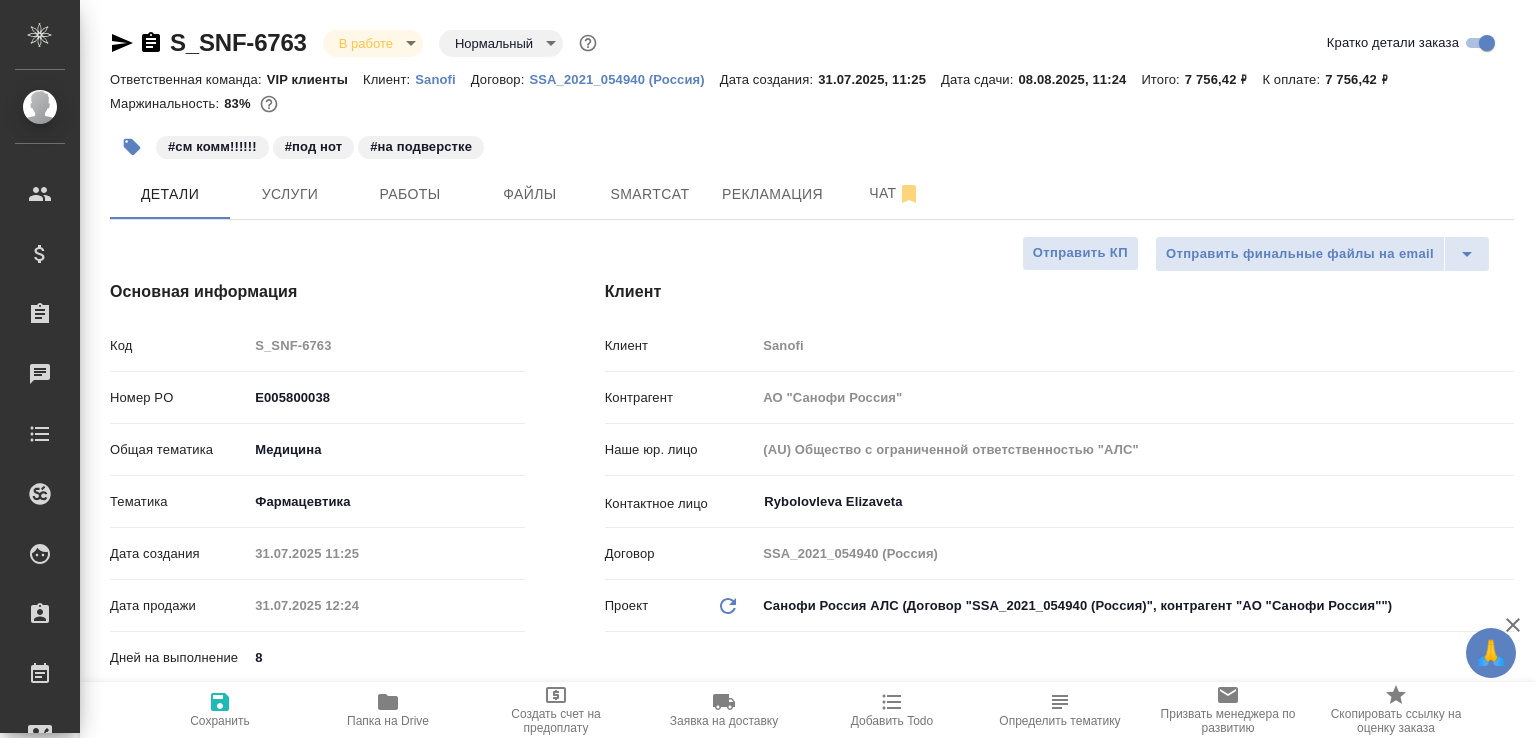 type on "x" 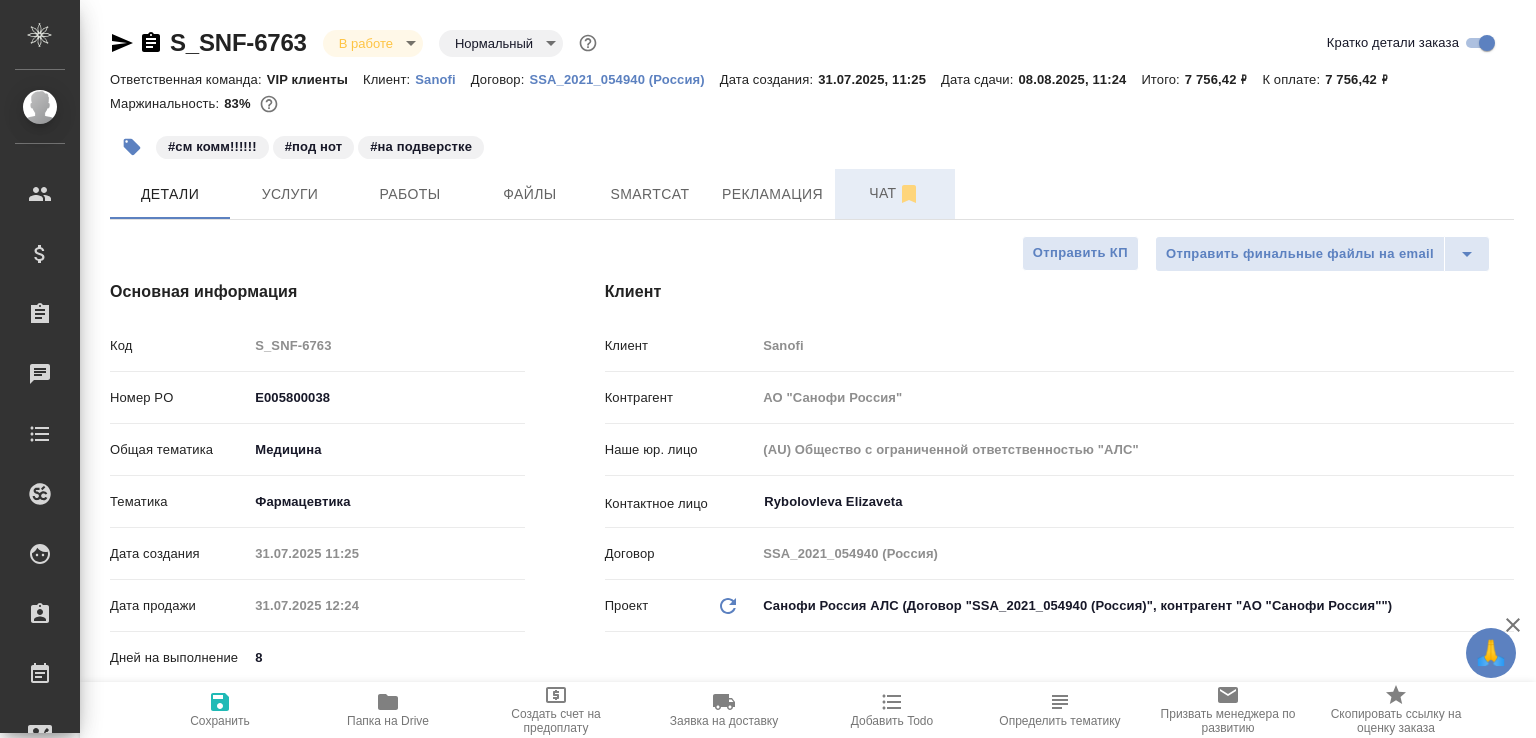 click on "Чат" at bounding box center [895, 193] 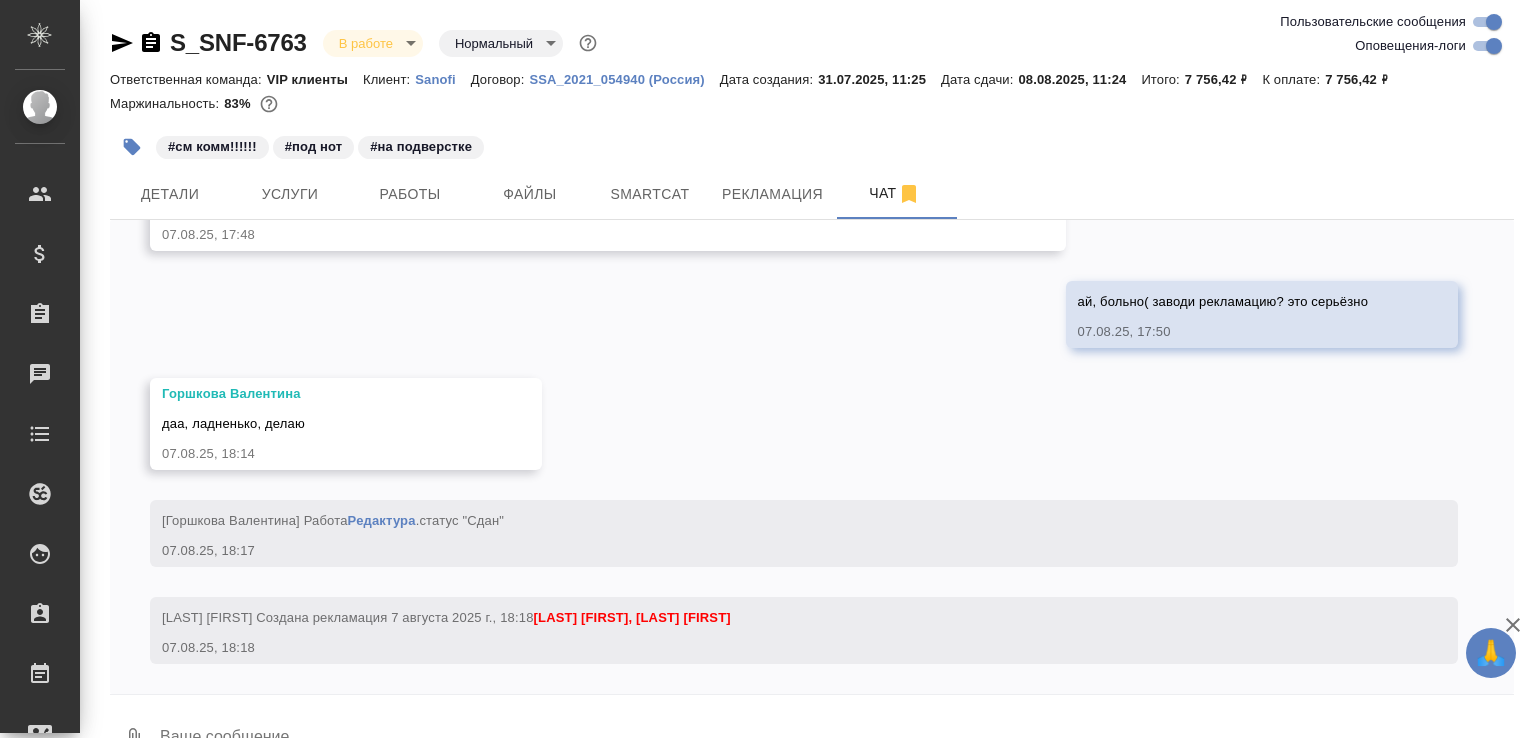 scroll, scrollTop: 9869, scrollLeft: 0, axis: vertical 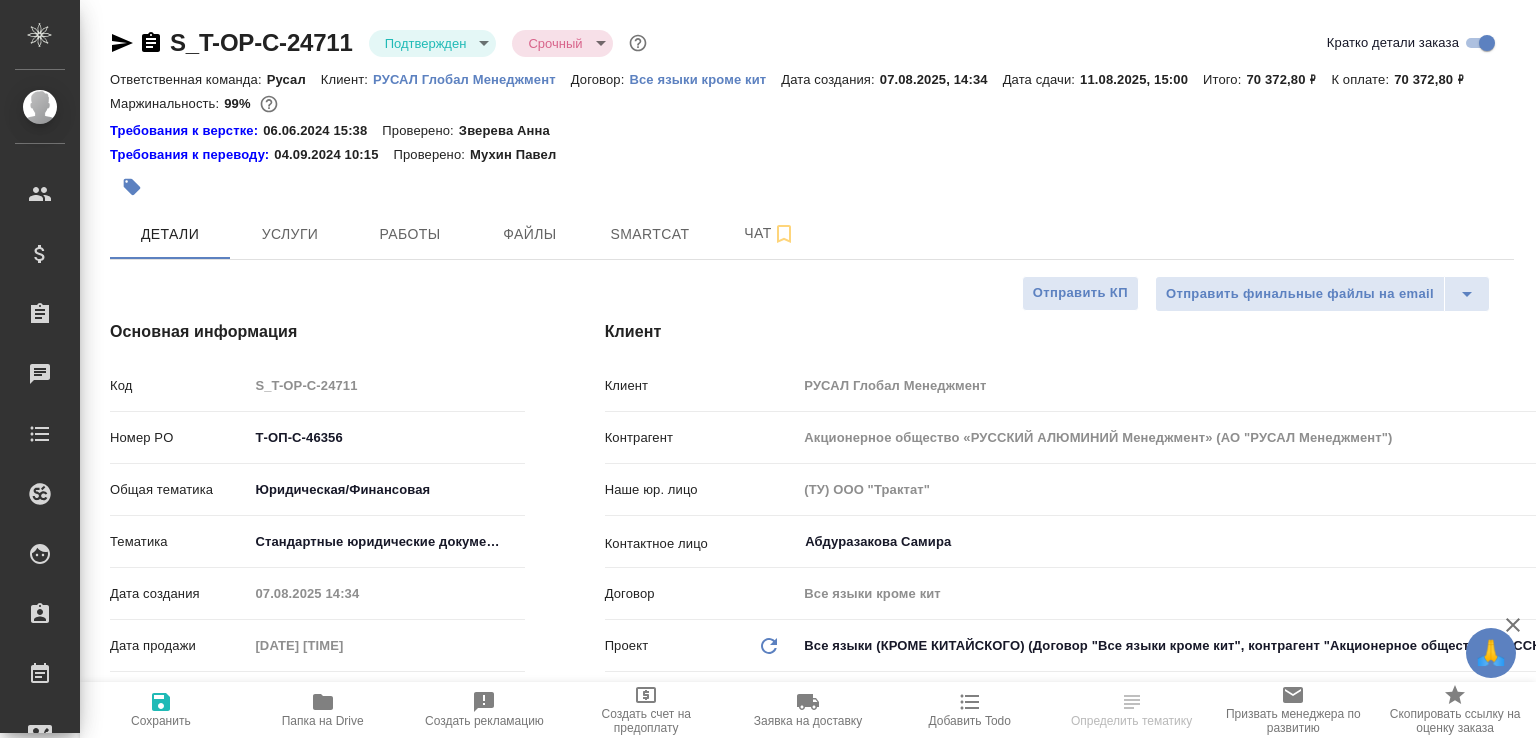 select on "RU" 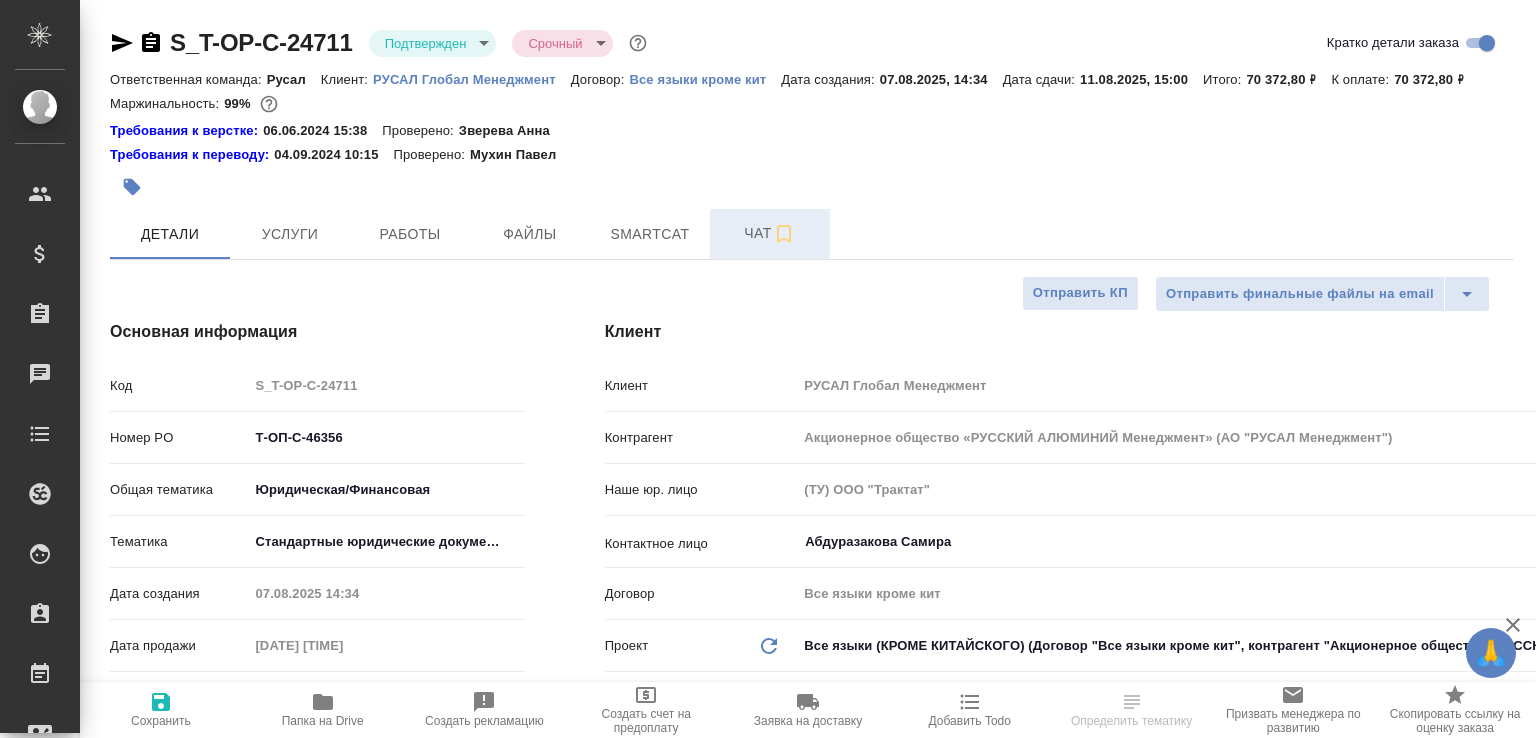 scroll, scrollTop: 0, scrollLeft: 0, axis: both 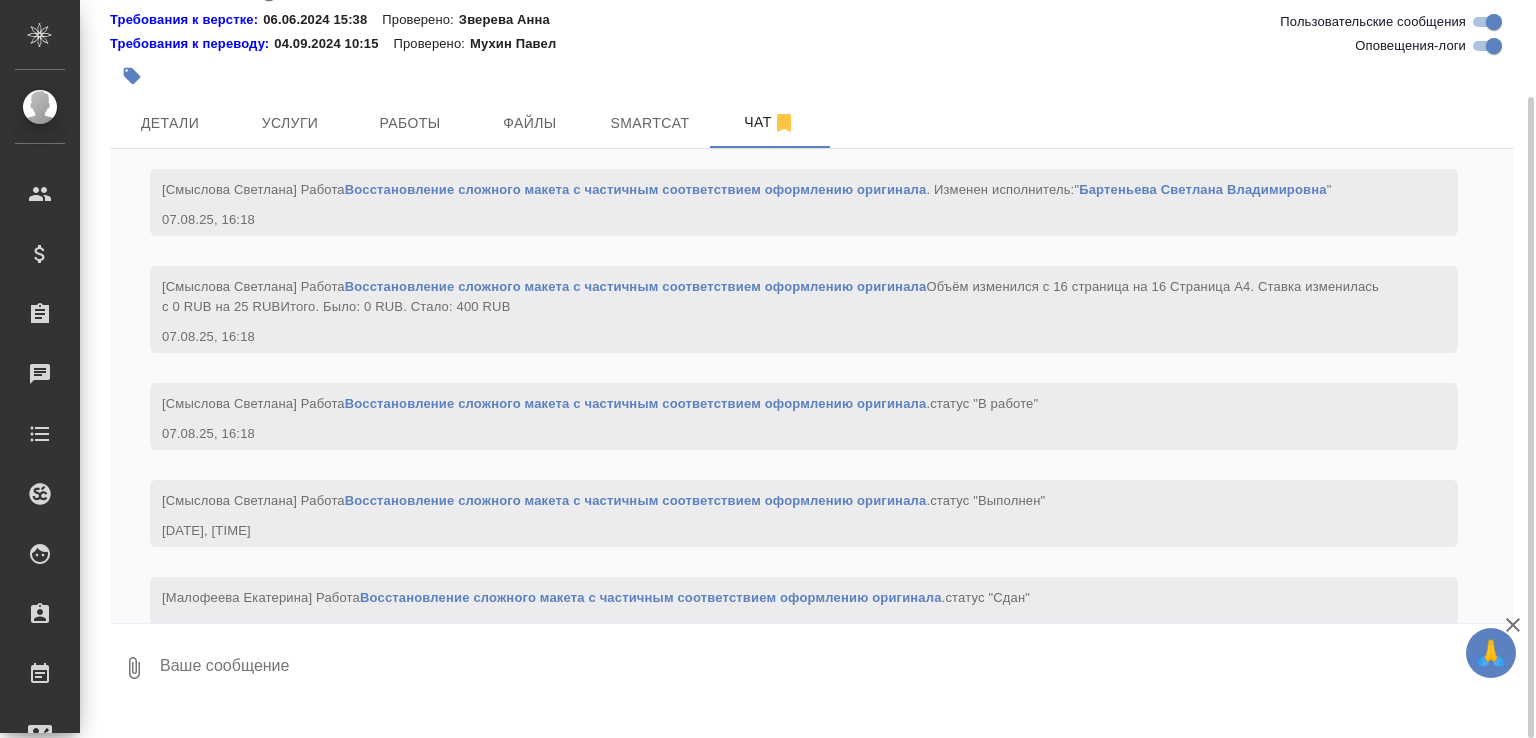 click at bounding box center [836, 668] 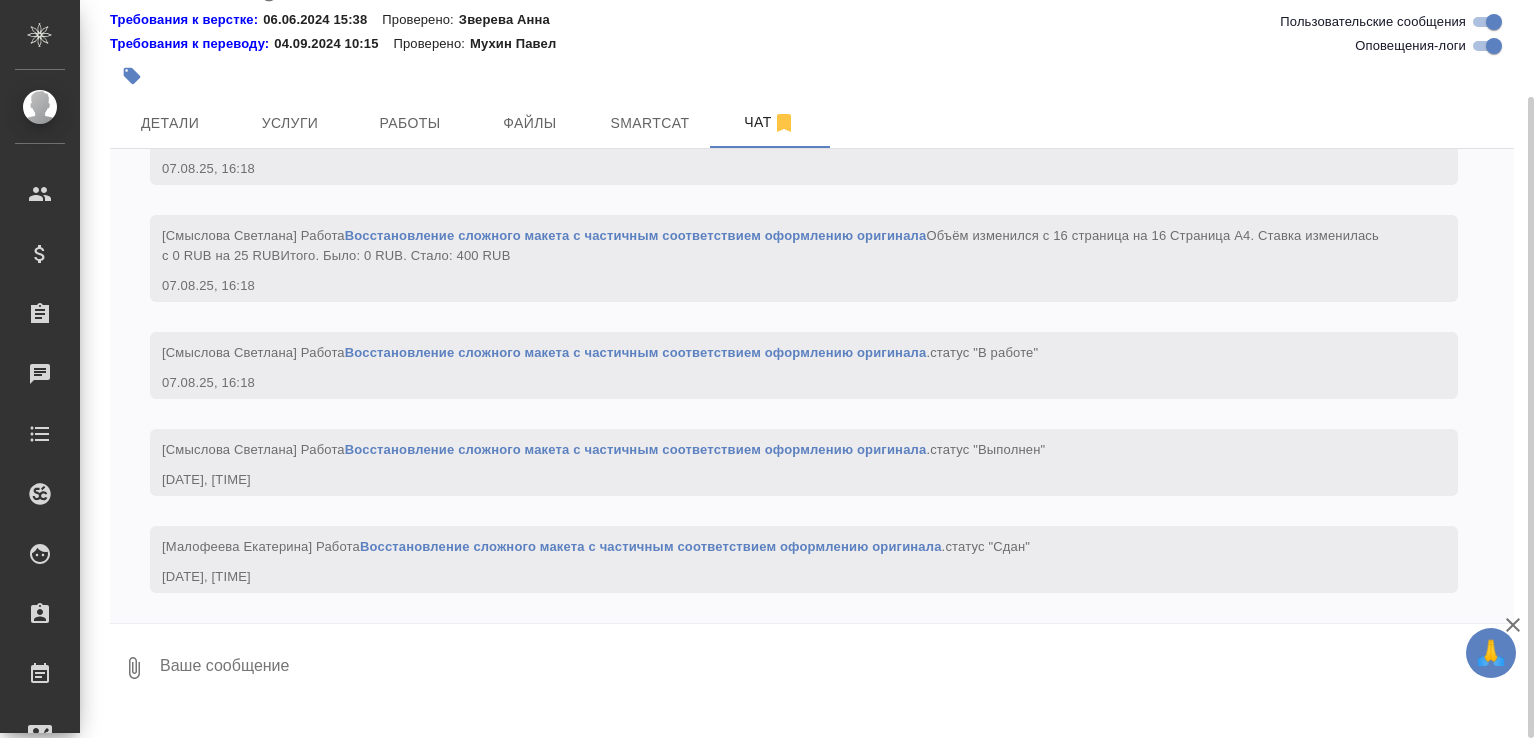 paste on "https://drive.awatera.com/apps/files/files/10049935?dir=/Shares/%D0%A2-%D0%9E%D0%9F-%D0%A1_%D0%A0%D1%83%D1%81%D0%B0%D0%BB%20%D0%93%D0%BB%D0%BE%D0%B1%D0%B0%D0%BB%20%D0%9C%D0%B5%D0%BD%D0%B5%D0%B4%D0%B6%D0%BC%D0%B5%D0%BD%D1%82/Orders/S_T-OP-C-24711/ForTranslation" 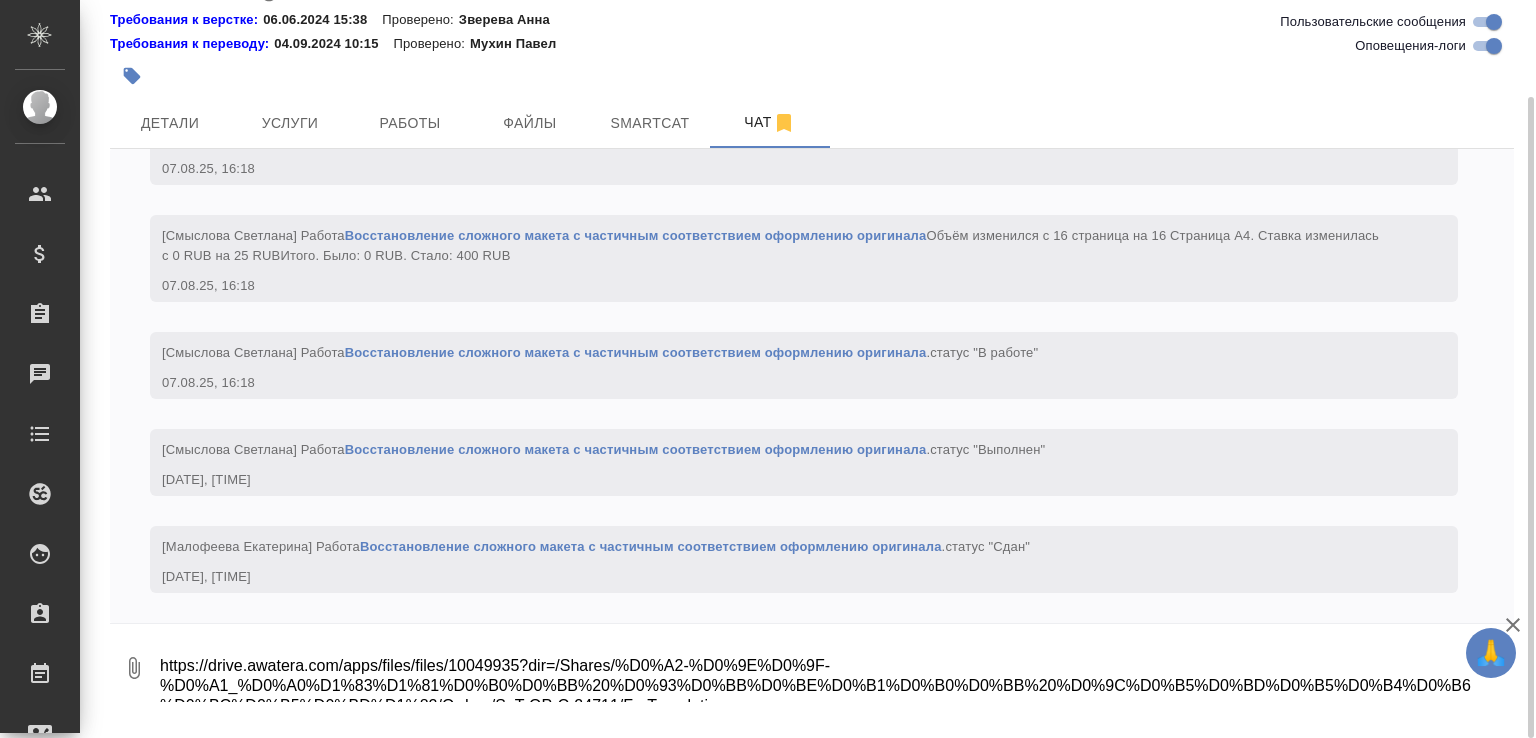 scroll, scrollTop: 13, scrollLeft: 0, axis: vertical 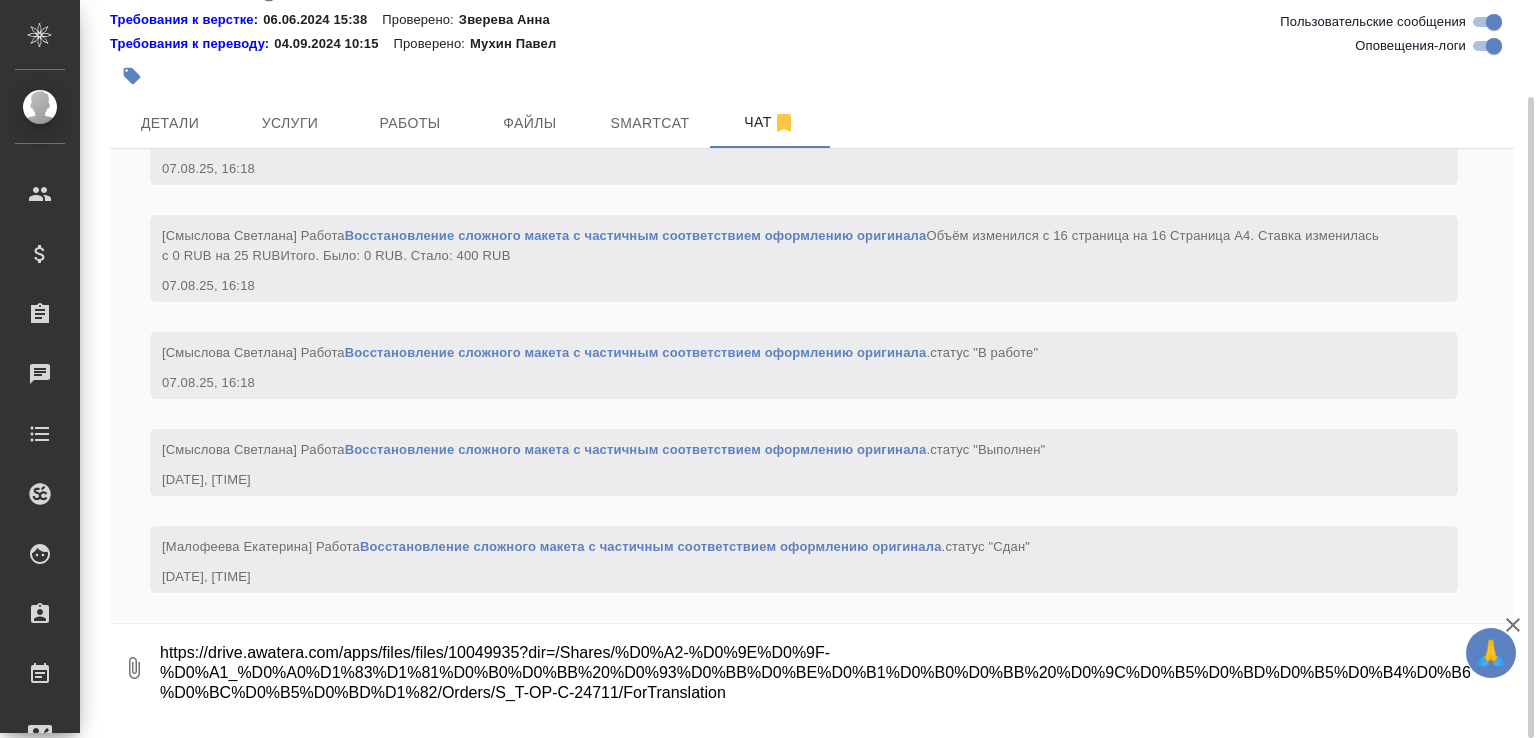 type on "https://drive.awatera.com/apps/files/files/10049935?dir=/Shares/%D0%A2-%D0%9E%D0%9F-%D0%A1_%D0%A0%D1%83%D1%81%D0%B0%D0%BB%20%D0%93%D0%BB%D0%BE%D0%B1%D0%B0%D0%BB%20%D0%9C%D0%B5%D0%BD%D0%B5%D0%B4%D0%B6%D0%BC%D0%B5%D0%BD%D1%82/Orders/S_T-OP-C-24711/ForTranslation" 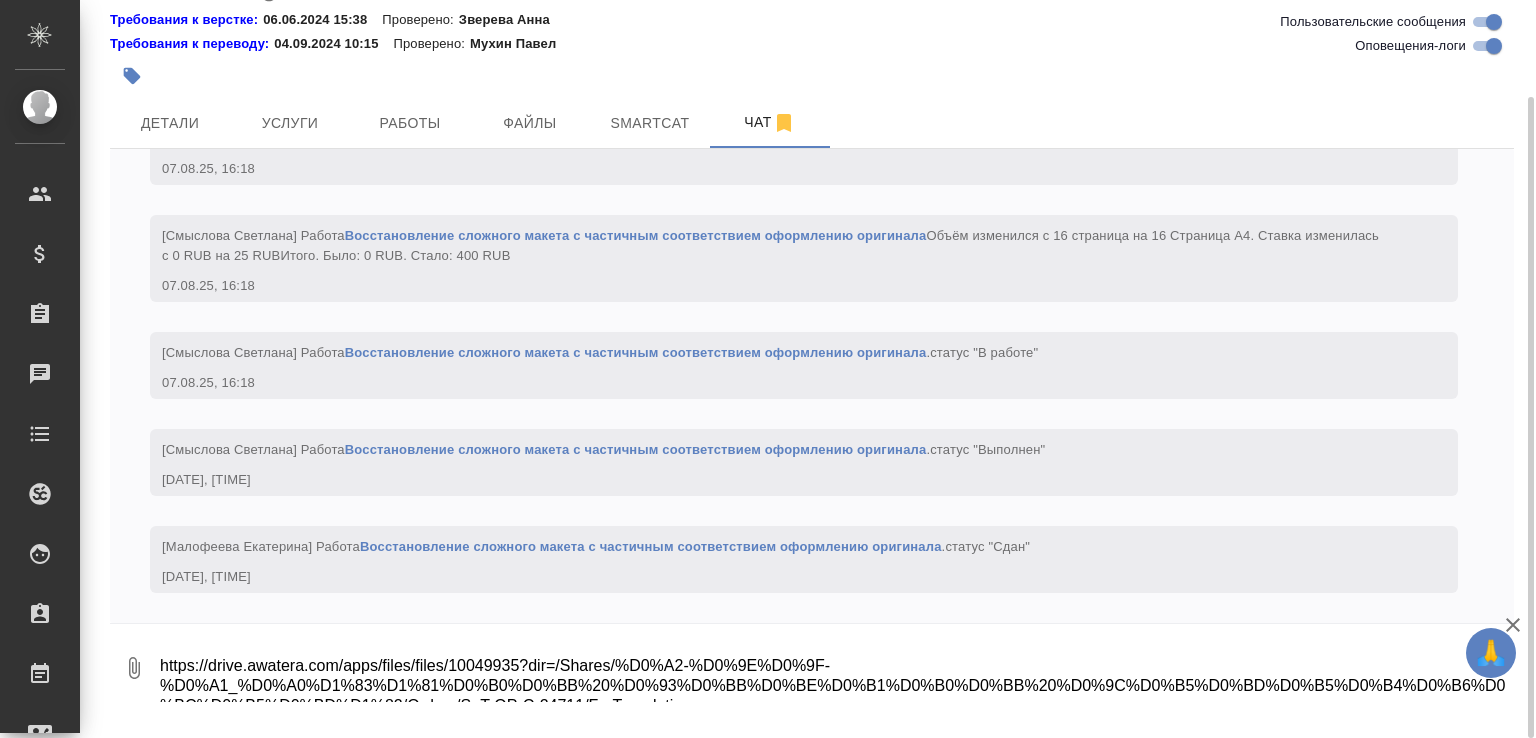 scroll, scrollTop: 3245, scrollLeft: 0, axis: vertical 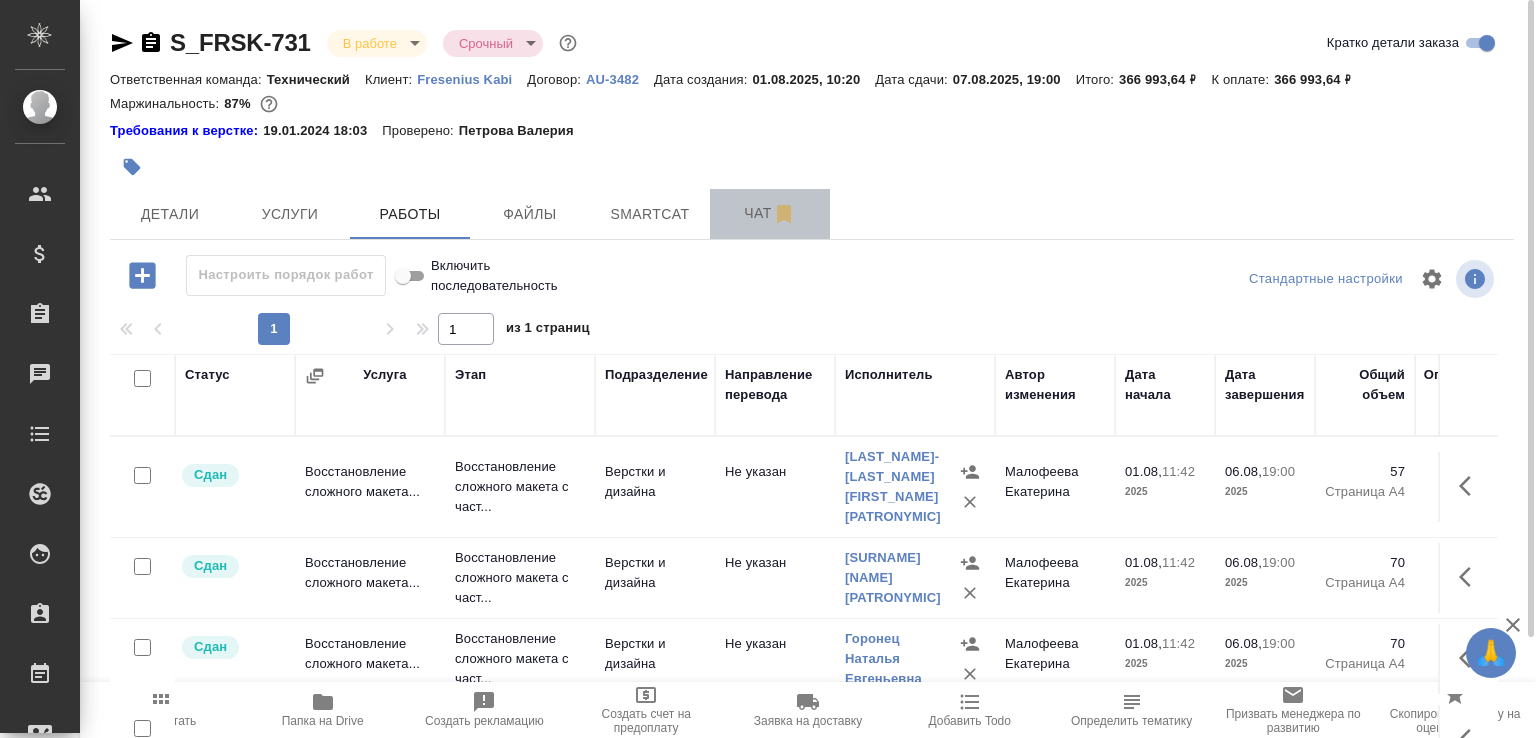click on "Чат" at bounding box center [770, 213] 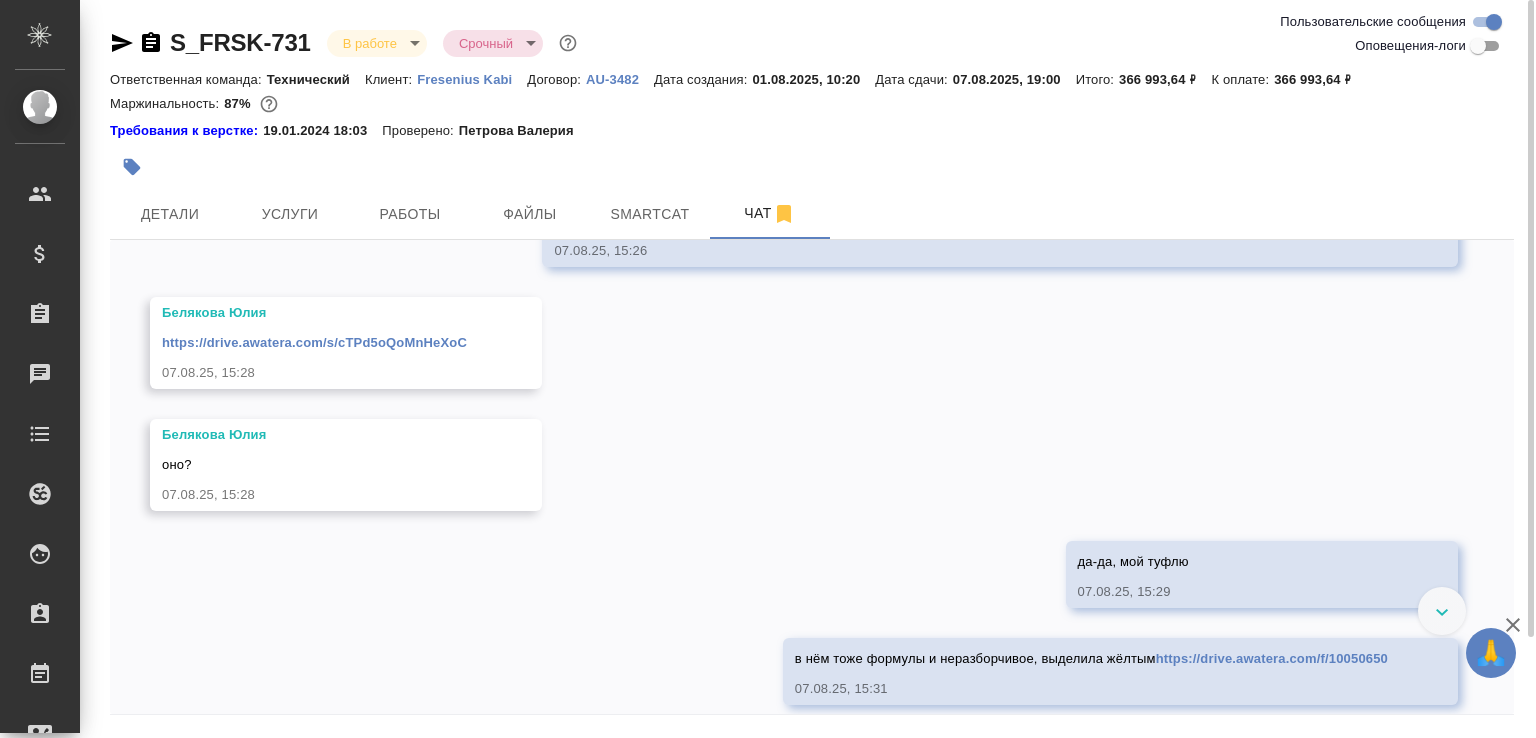 scroll, scrollTop: 3733, scrollLeft: 0, axis: vertical 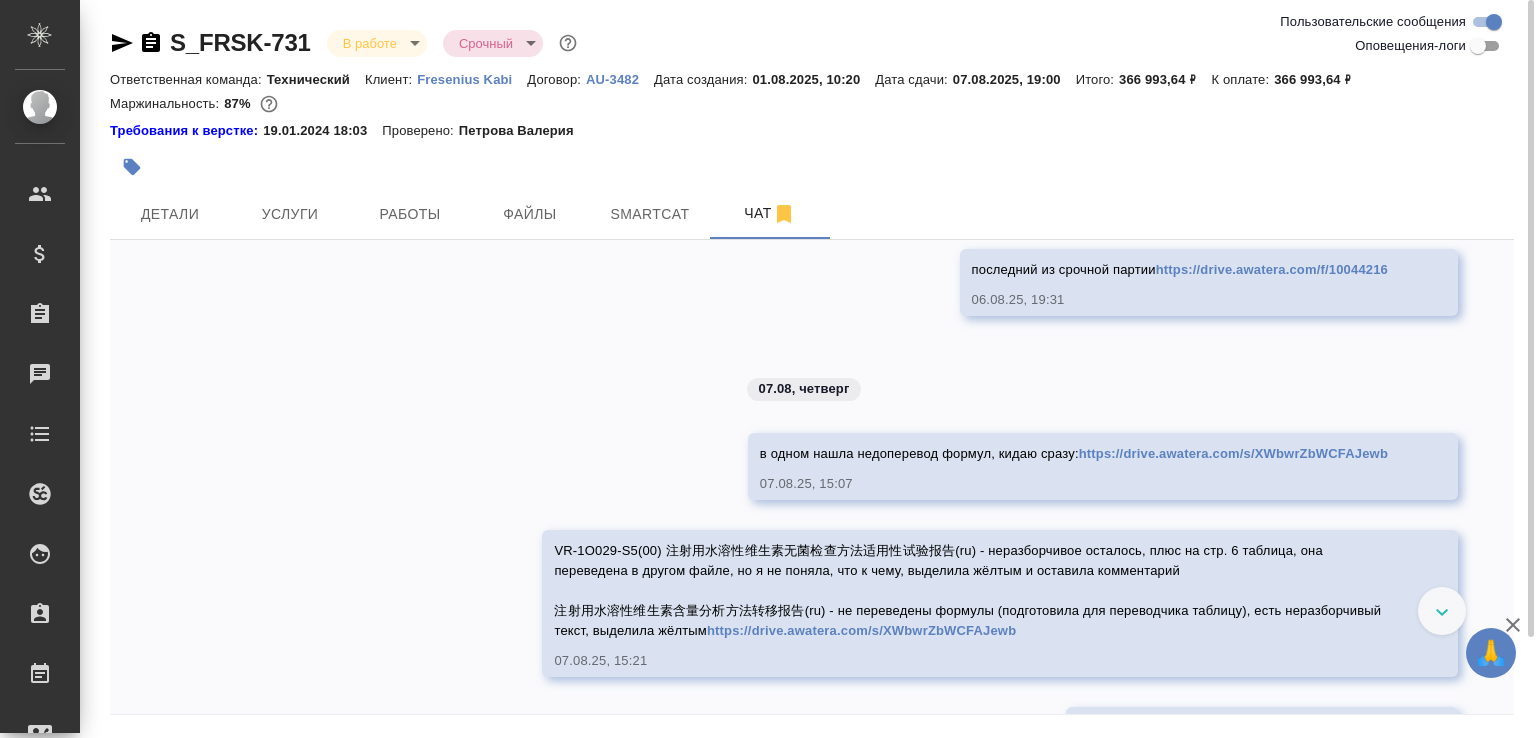 click on "https://drive.awatera.com/s/XWbwrZbWCFAJewb" at bounding box center (1233, 453) 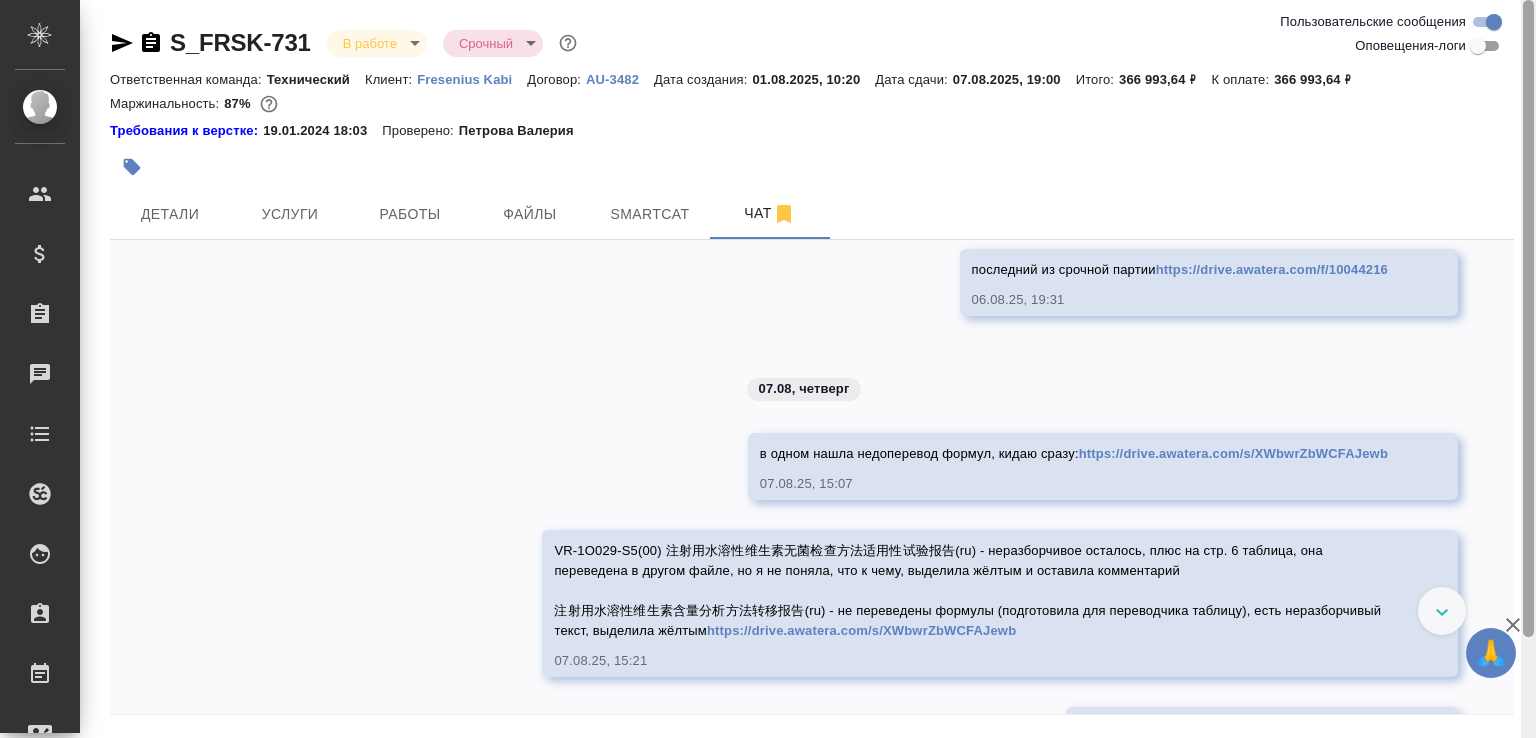 scroll, scrollTop: 67, scrollLeft: 0, axis: vertical 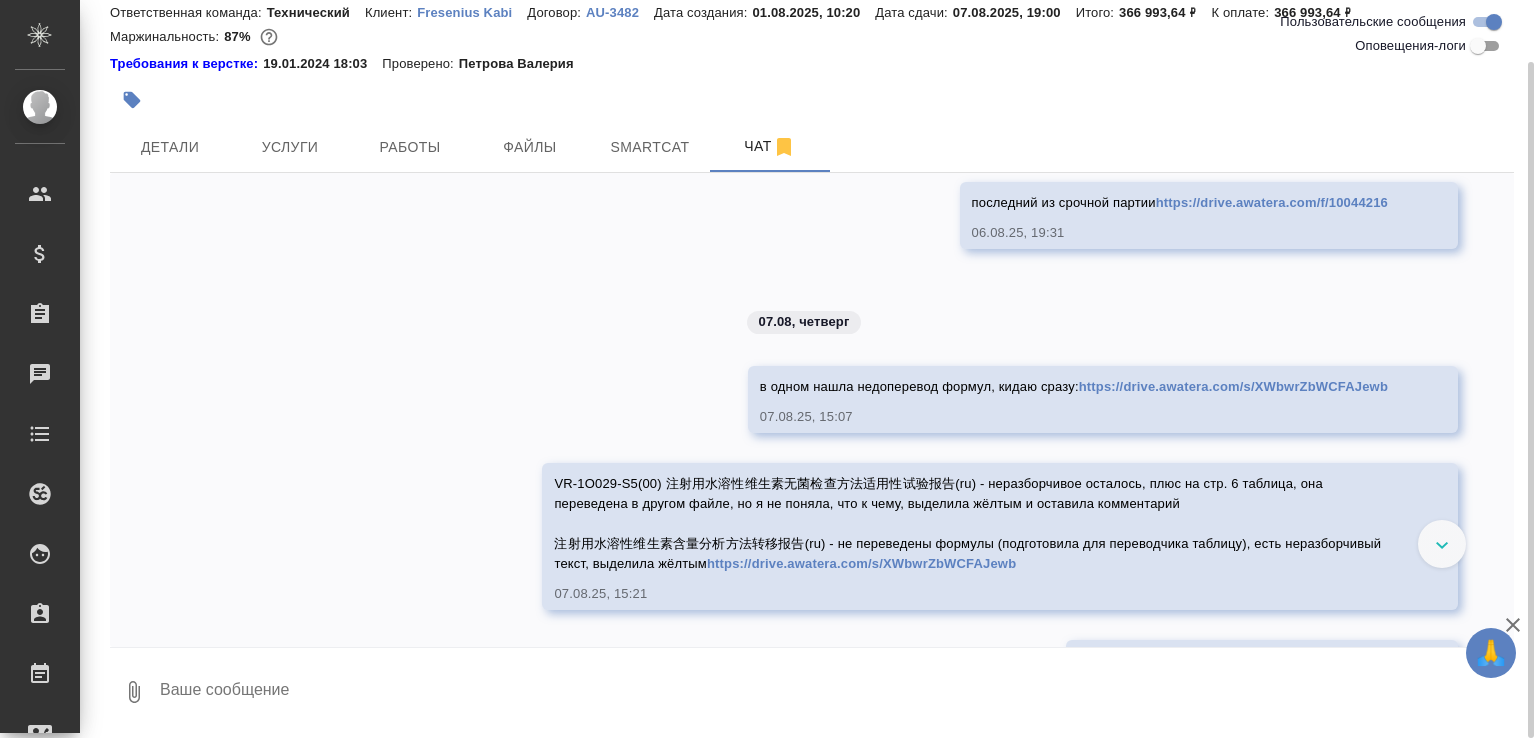 click at bounding box center (836, 692) 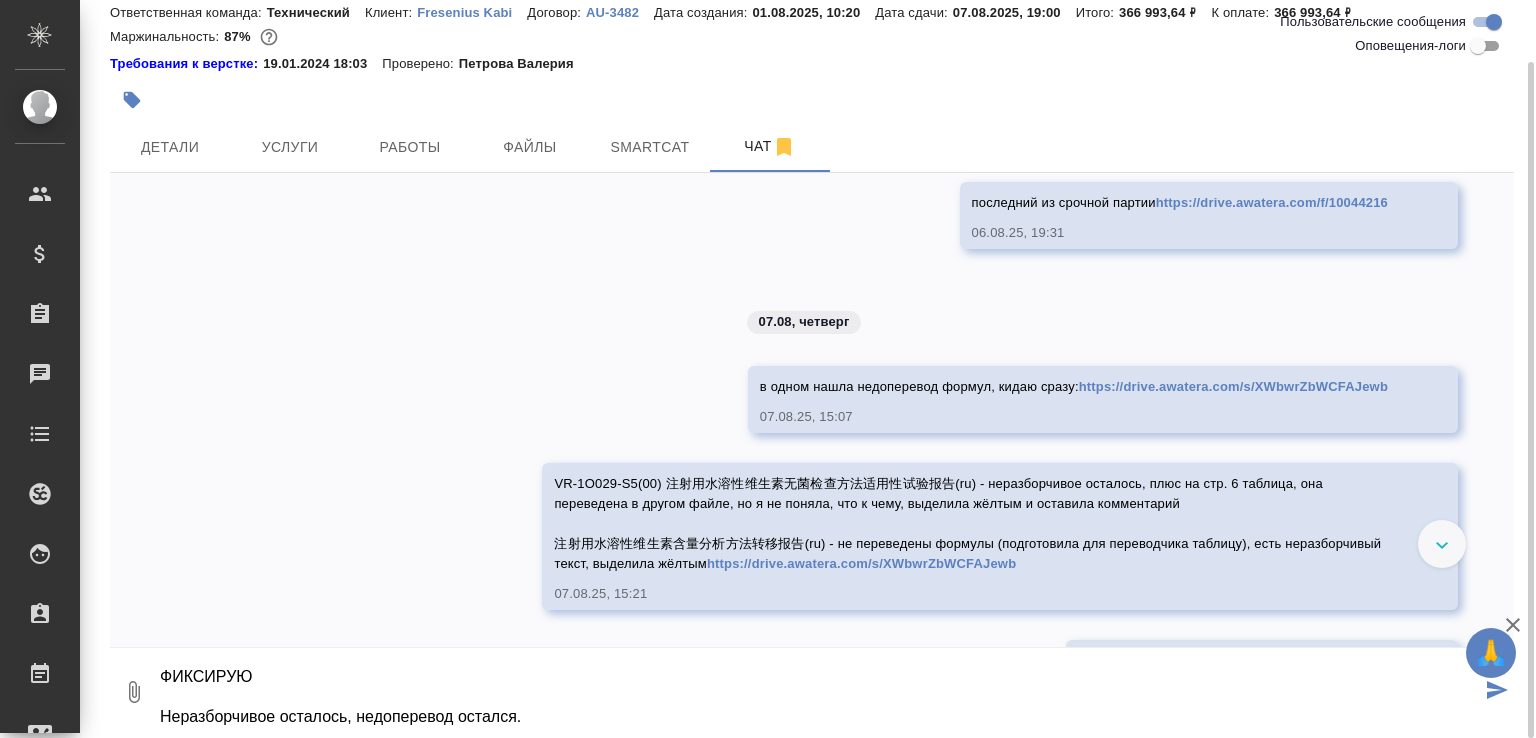 scroll, scrollTop: 33, scrollLeft: 0, axis: vertical 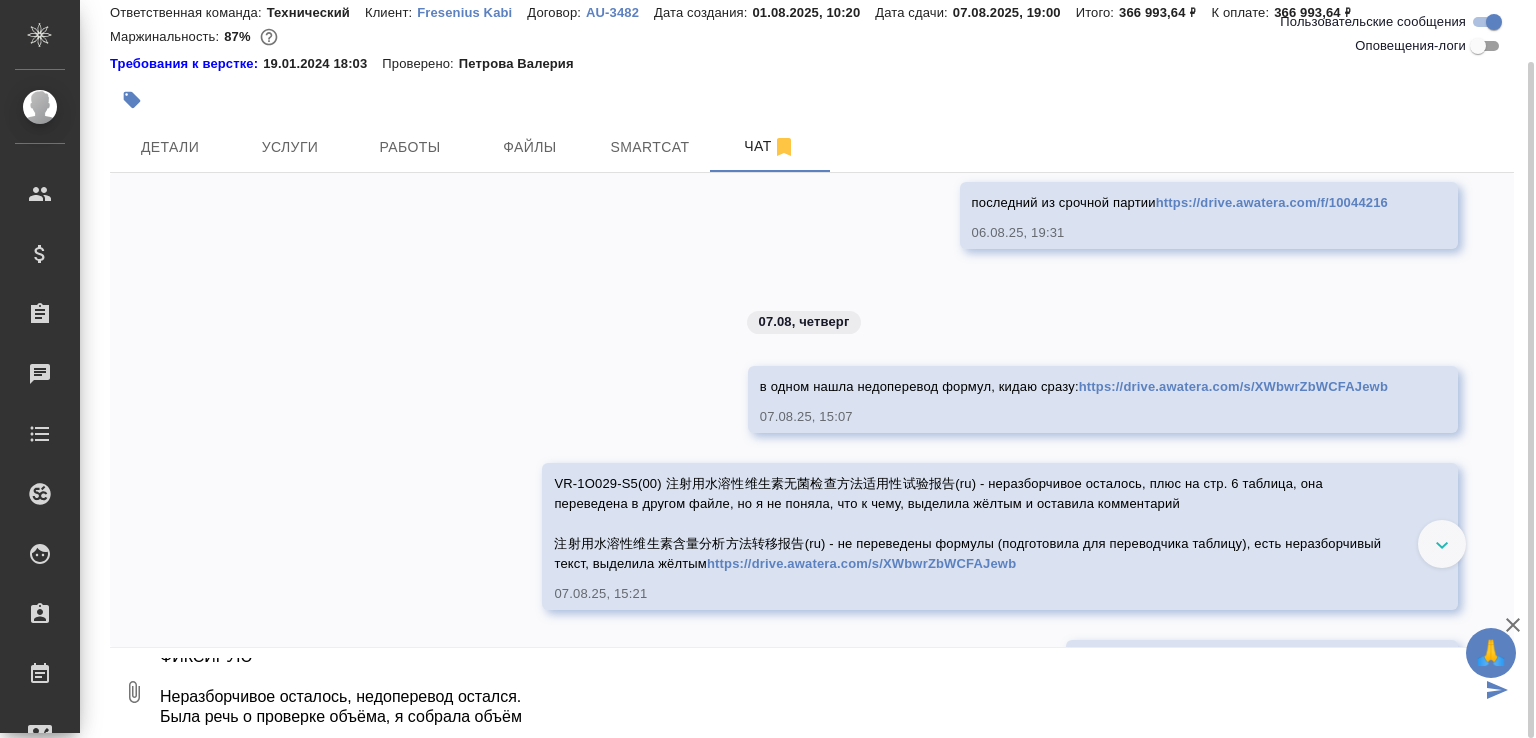 click on "ФИКСИРУЮ
Неразборчивое осталось, недоперевод остался.
Была речь о проверке объёма, я собрала объём" at bounding box center (819, 692) 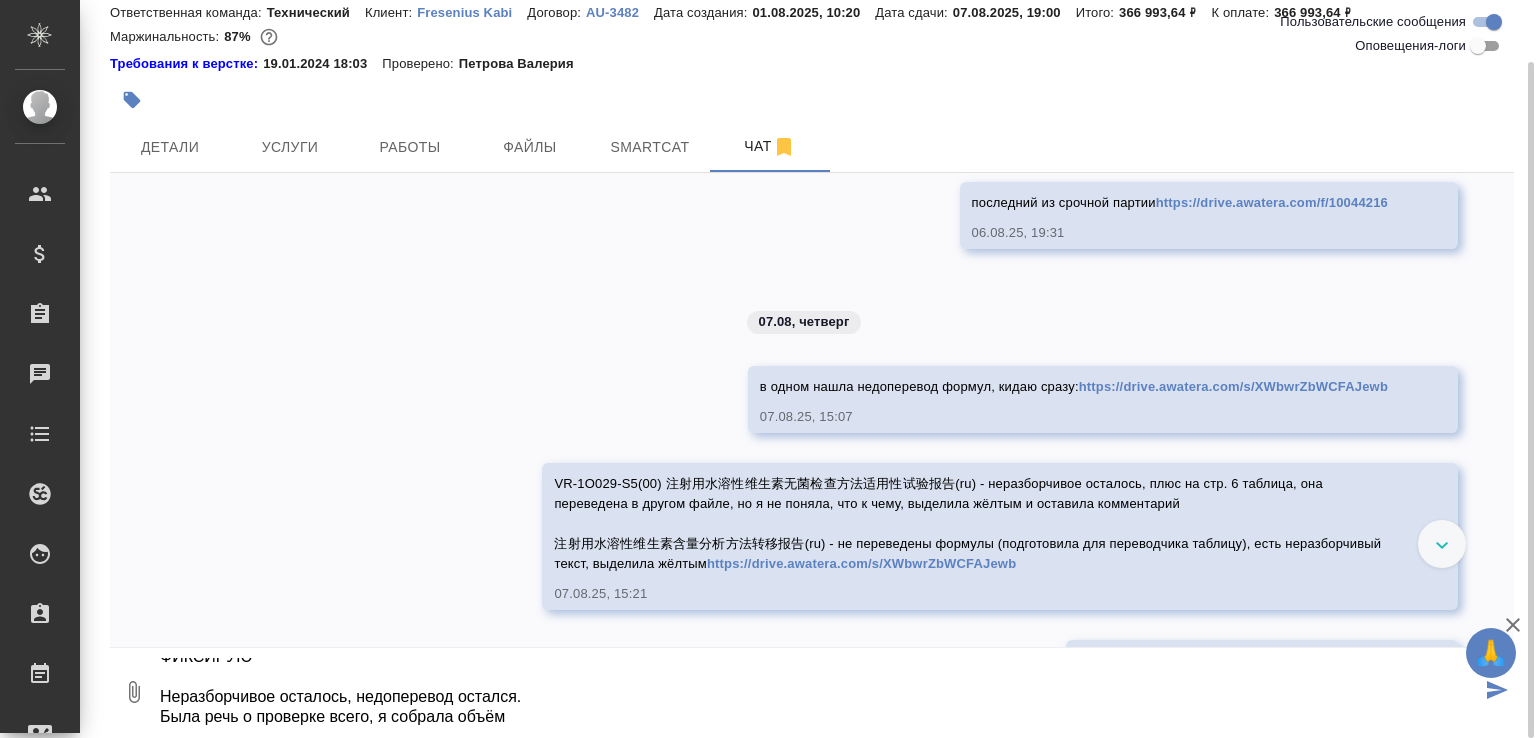 click on "ФИКСИРУЮ
Неразборчивое осталось, недоперевод остался.
Была речь о проверке всего, я собрала объём" at bounding box center (819, 692) 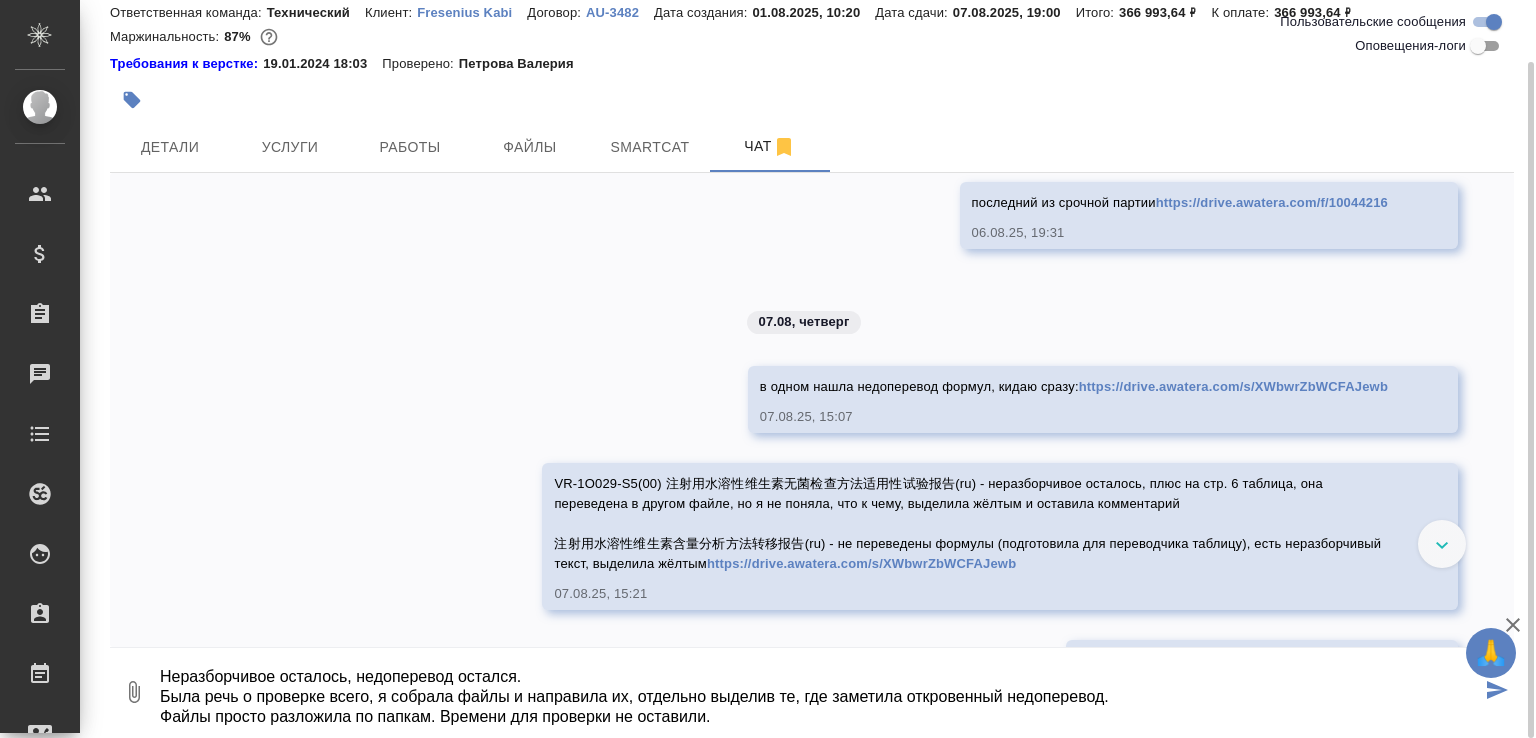 scroll, scrollTop: 73, scrollLeft: 0, axis: vertical 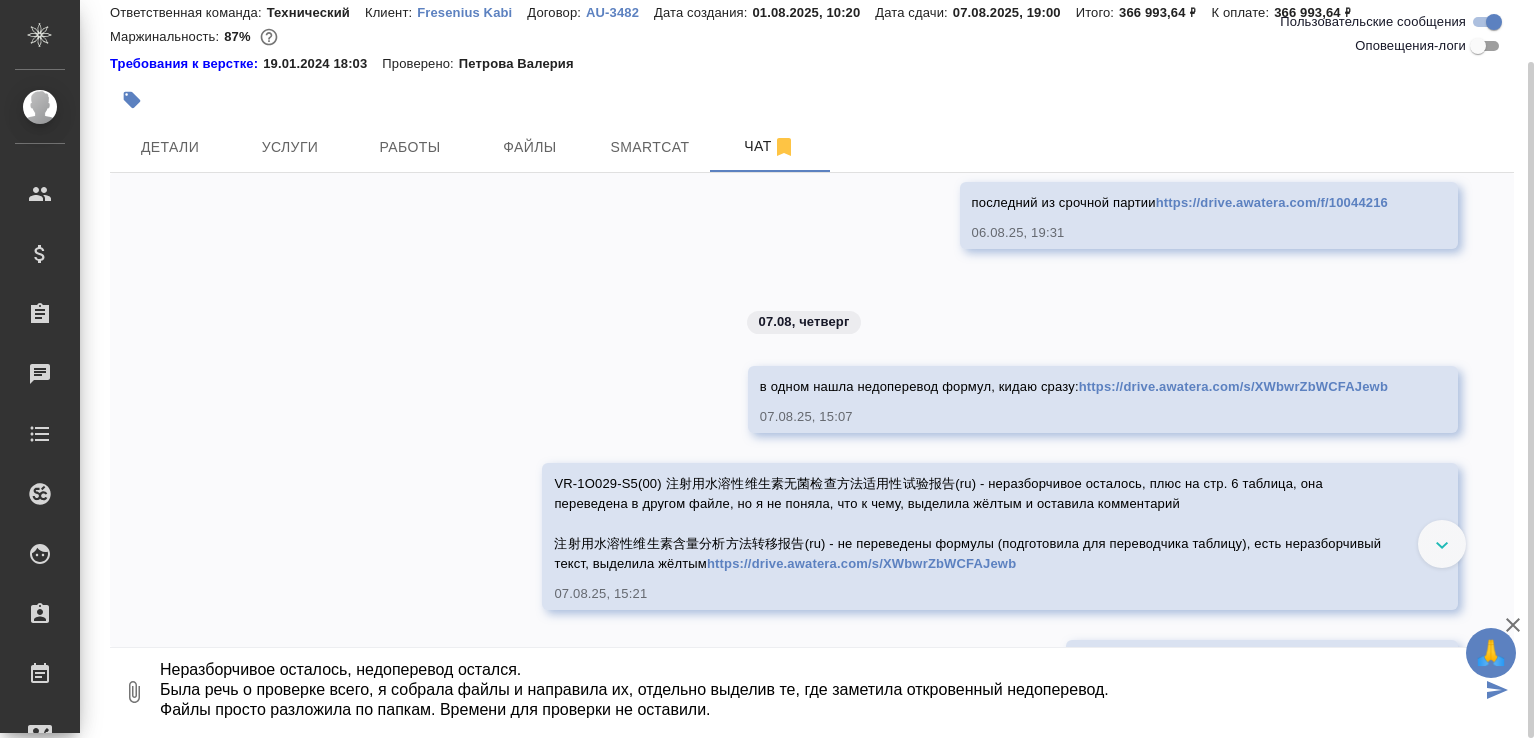 paste on "https://drive.awatera.com/apps/files/files/10055005?dir=/Shares/Fresenius_Kabi/Orders/S_FRSK-731/Final/2025.08.07" 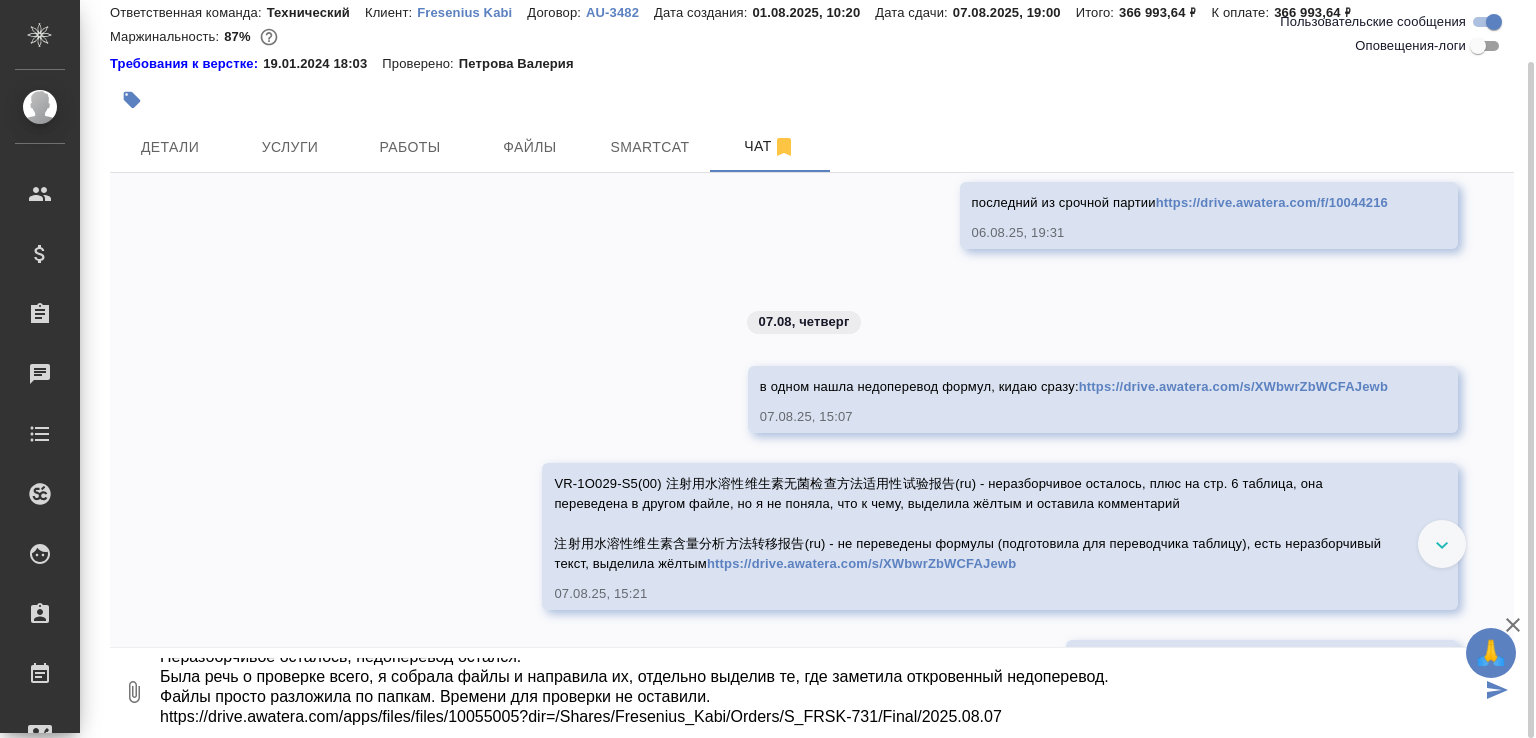 type on "ФИКСИРУЮ
Неразборчивое осталось, недоперевод остался.
Была речь о проверке всего, я собрала файлы и направила их, отдельно выделив те, где заметила откровенный недоперевод.
Файлы просто разложила по папкам. Времени для проверки не оставили.
https://drive.awatera.com/apps/files/files/10055005?dir=/Shares/Fresenius_Kabi/Orders/S_FRSK-731/Final/2025.08.07" 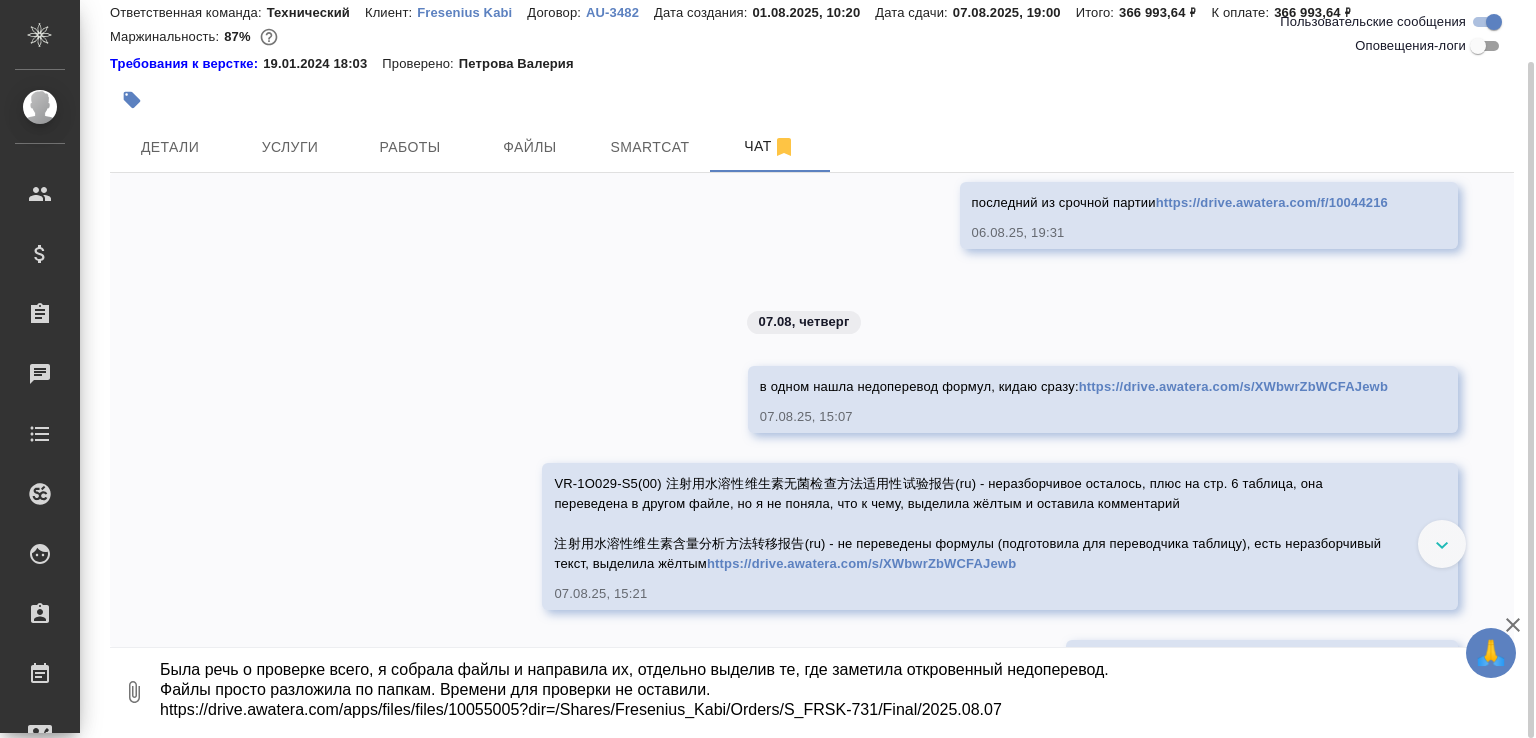 scroll, scrollTop: 0, scrollLeft: 0, axis: both 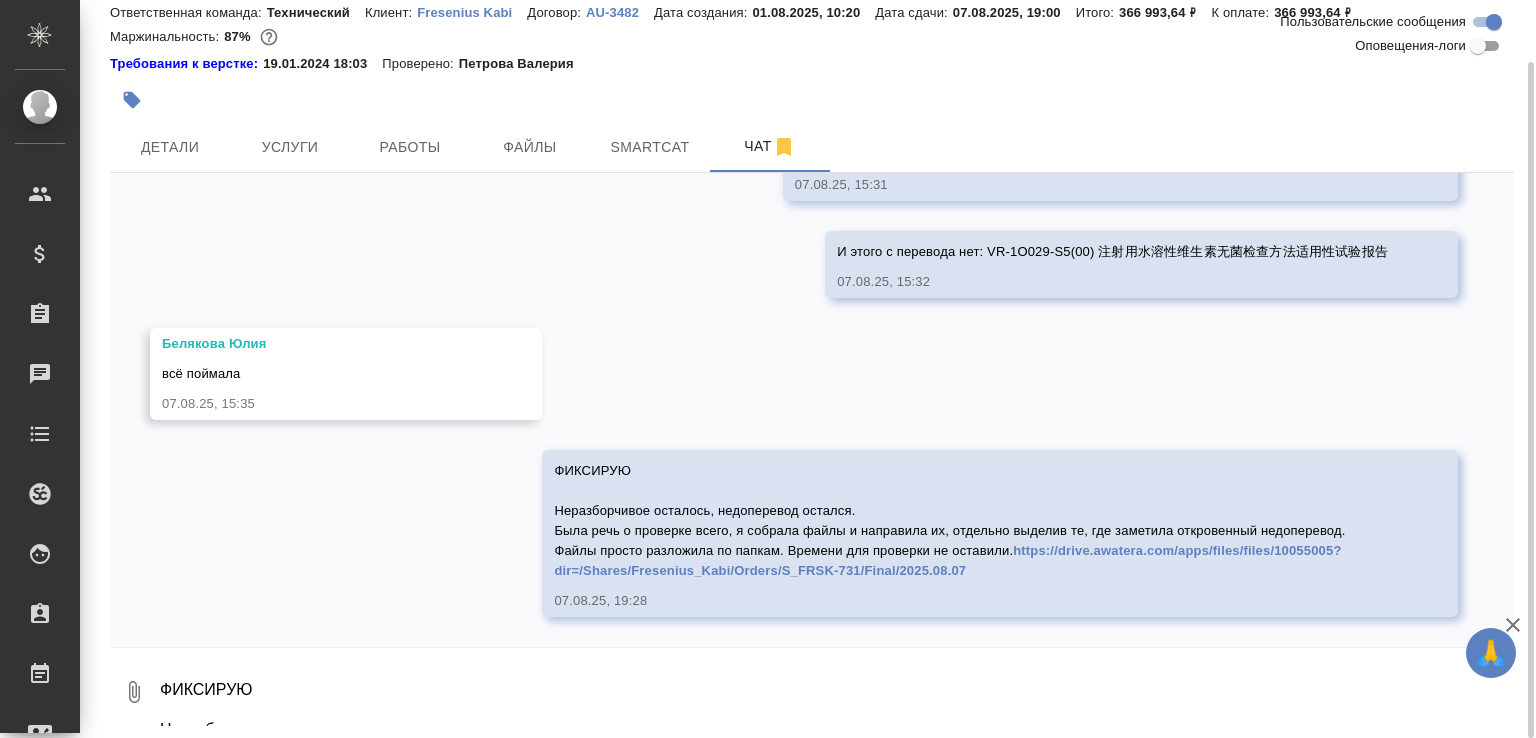 click on "01.08, пятница Привет.
Есть двуяз ан/кит
Есть хроматограммы, они нужны?
Качество в целом низкое, многое придётся с листа. 01.08.25, 11:14 S_FRSK-731.png 01.08.25, 11:21 Никифорова Валерия ответ: Хроматограммы оставляем рисунком.
Английский текст можно убрать 01.08.25, 13:55 04.08, понедельник Никифорова Валерия Малофеева Екатерина   Белякова Юлия  асап! срок готовности 07.08.2025 - нужно согласовать 04.08.25, 12:51 Никифорова Валерия здесь супер много человек нужно подключить к процессу 04.08.25, 12:51 04.08.25, 12:53 Белякова Юлия нет, Лера, только машинку сдадим с таким сроком и то не факт 04.08.25, 12:56 04.08.25, 12:56 оно?" at bounding box center [812, 410] 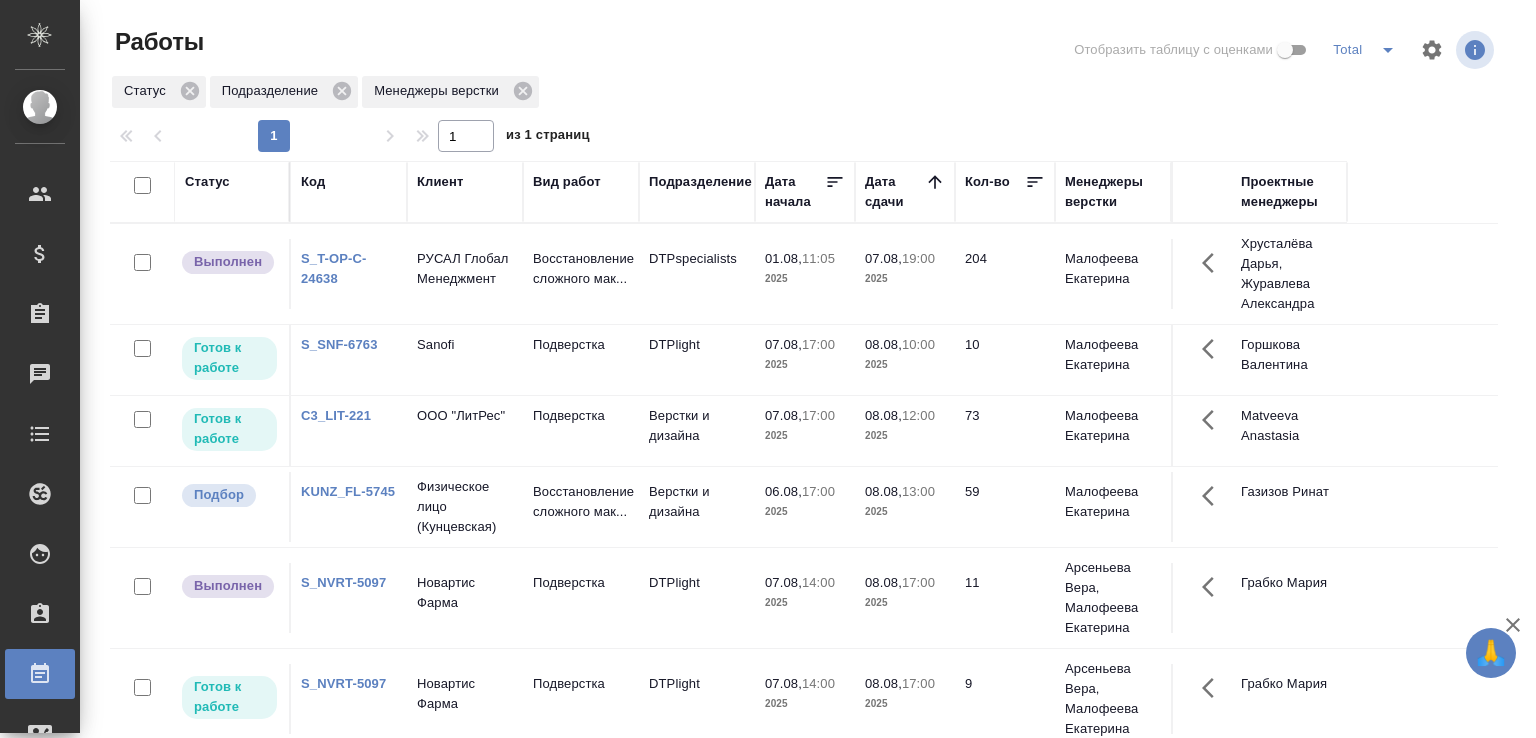 scroll, scrollTop: 0, scrollLeft: 0, axis: both 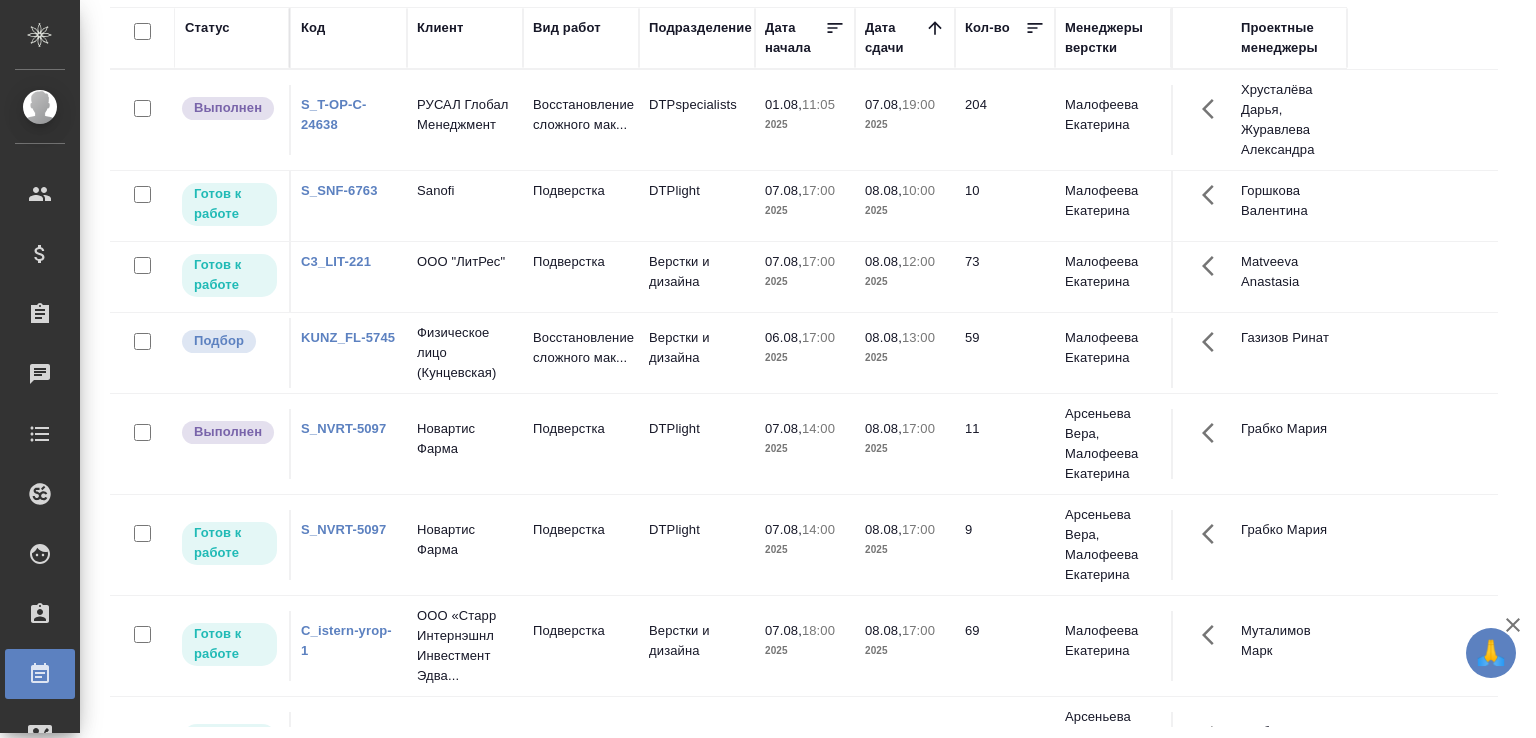 click on "2025" at bounding box center [805, 125] 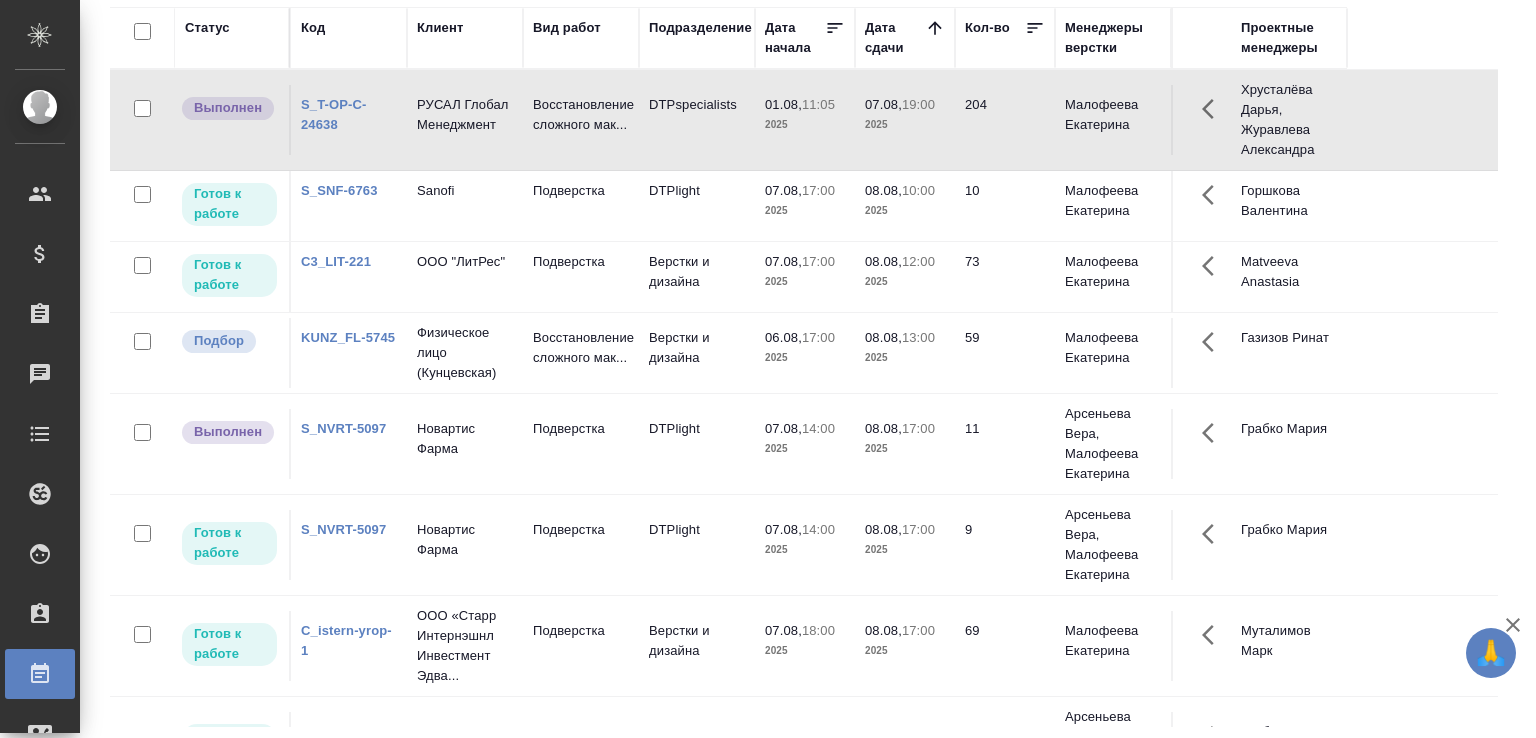 click on "2025" at bounding box center (805, 125) 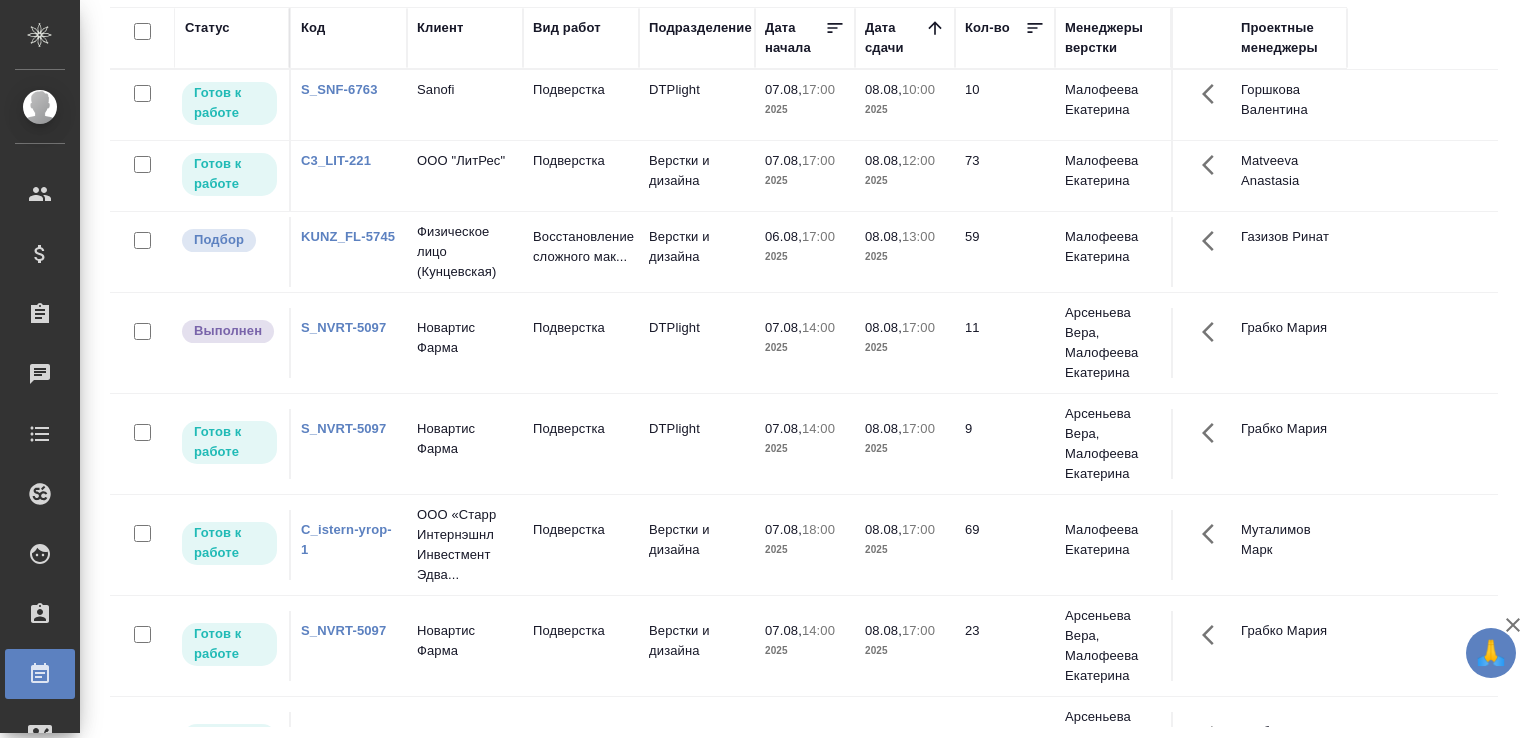 click on "Работы Отобразить таблицу с оценками Total Статус Подразделение Менеджеры верстки 1 1 из 1 страниц Статус Код Клиент Вид работ Подразделение Дата начала Дата сдачи Кол-во Менеджеры верстки   Проектные менеджеры Готов к работе S_SNF-6763 Sanofi Подверстка DTPlight 07.08,  17:00 2025 08.08,  10:00 2025 10 Малофеева Екатерина Горшкова Валентина Готов к работе C3_LIT-221 ООО "ЛитРес" Подверстка Верстки и дизайна 07.08,  17:00 2025 08.08,  12:00 2025 73 Малофеева Екатерина Matveeva Anastasia Подбор KUNZ_FL-5745 Физическое лицо (Кунцевская) Восстановление сложного мак... Верстки и дизайна 06.08,  17:00 2025 08.08,  13:00 2025 59 Газизов Ринат 14:00" at bounding box center [812, 292] 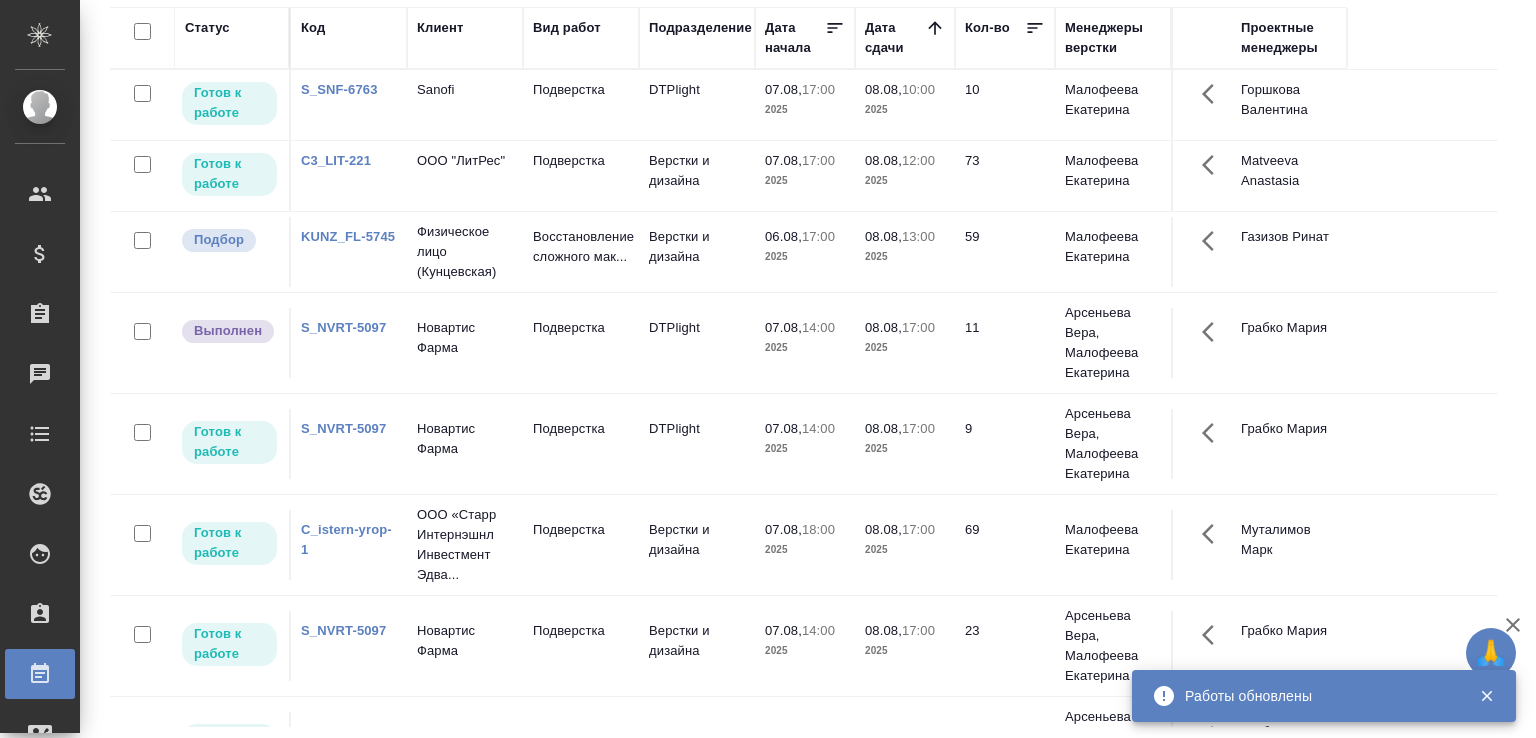 click on "Работы Отобразить таблицу с оценками Total Статус Подразделение Менеджеры верстки 1 1 из 1 страниц Статус Код Клиент Вид работ Подразделение Дата начала Дата сдачи Кол-во Менеджеры верстки   Проектные менеджеры Готов к работе S_SNF-6763 Sanofi Подверстка DTPlight 07.08,  17:00 2025 08.08,  10:00 2025 10 Малофеева Екатерина Горшкова Валентина Готов к работе C3_LIT-221 ООО "ЛитРес" Подверстка Верстки и дизайна 07.08,  17:00 2025 08.08,  12:00 2025 73 Малофеева Екатерина Matveeva Anastasia Подбор KUNZ_FL-5745 Физическое лицо (Кунцевская) Восстановление сложного мак... Верстки и дизайна 06.08,  17:00 2025 08.08,  13:00 2025 59 Газизов Ринат 14:00" at bounding box center [812, 292] 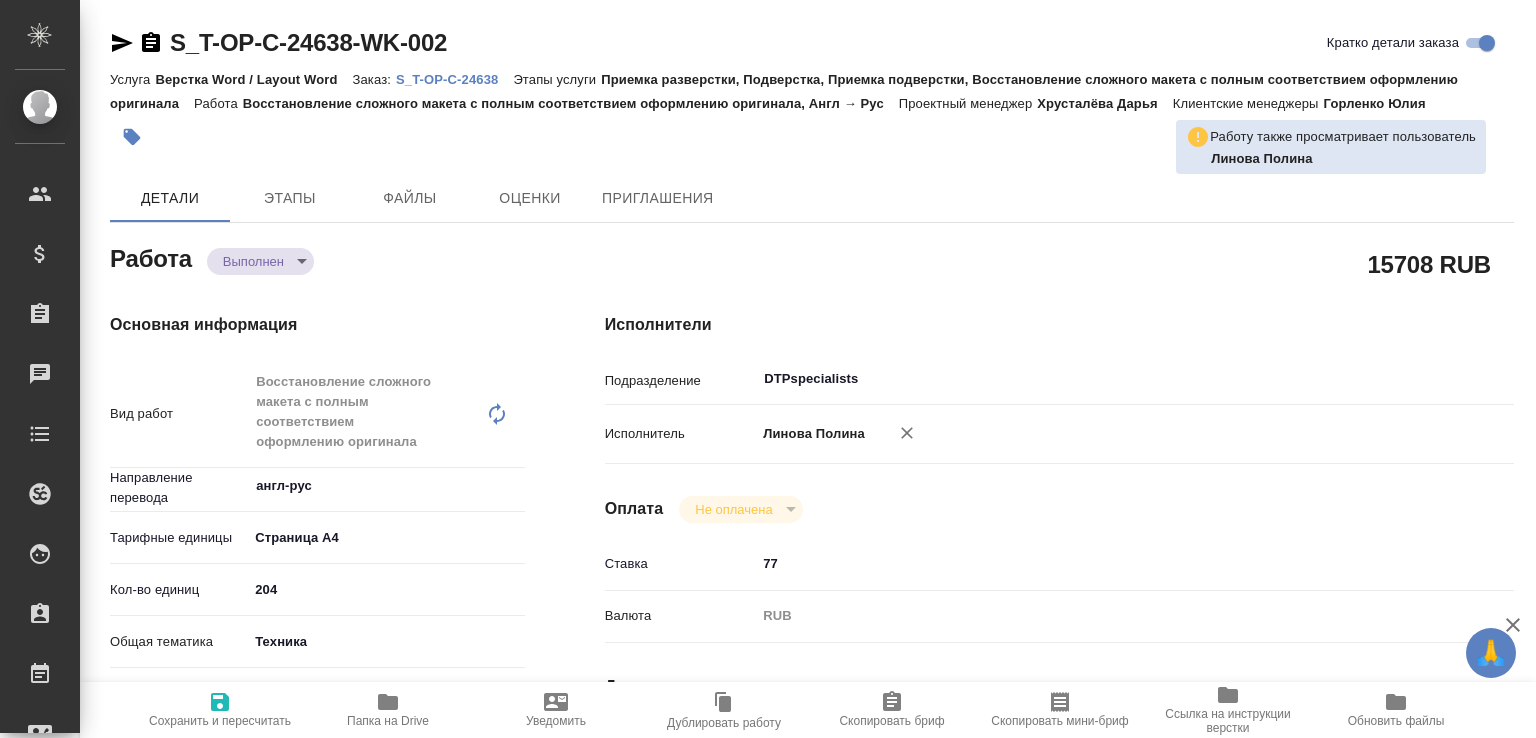 scroll, scrollTop: 0, scrollLeft: 0, axis: both 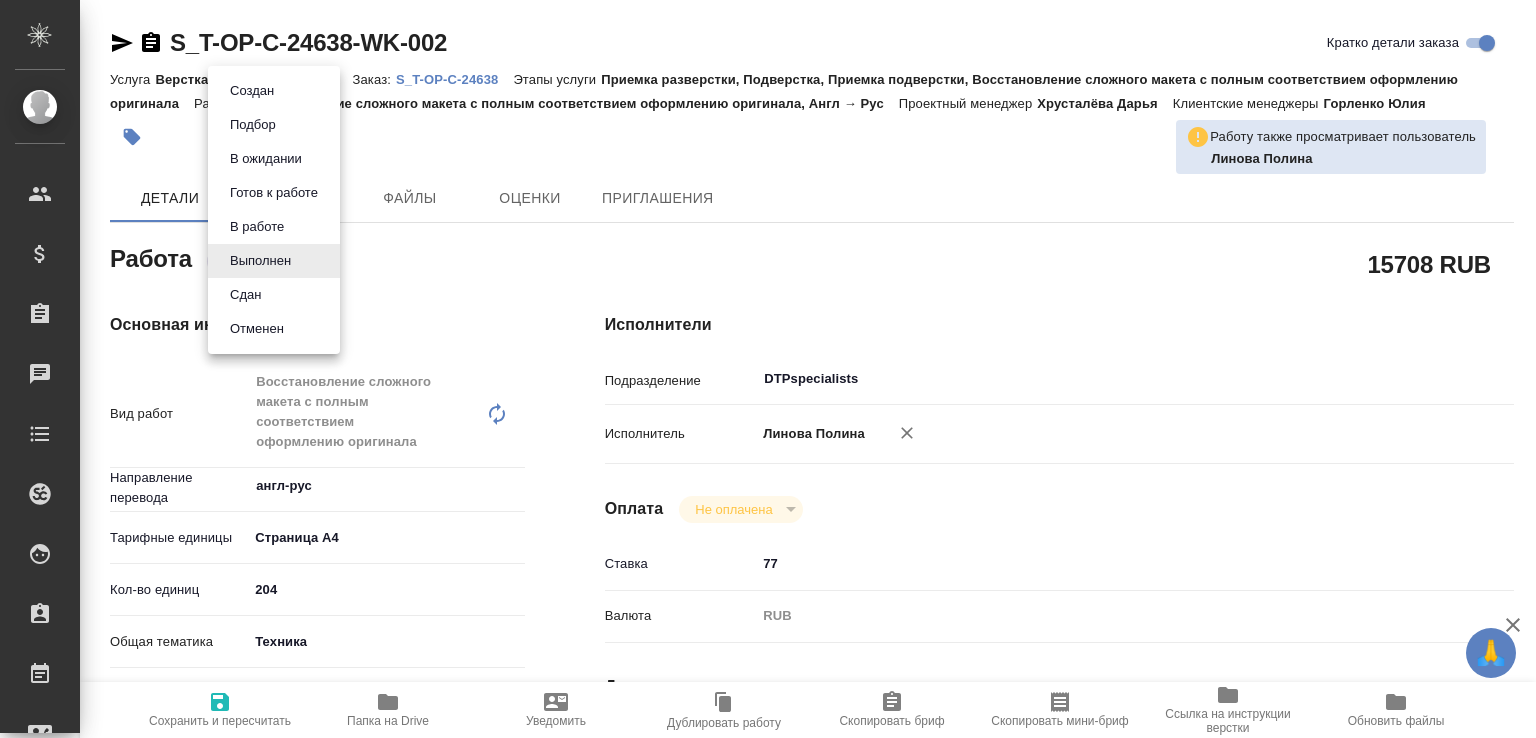 click on "🙏 .cls-1
fill:#fff;
AWATERA Малофеева Екатерина e.malofeeva Клиенты Спецификации Заказы Чаты Todo Проекты SC Исполнители Кандидаты Работы Входящие заявки Заявки на доставку Рекламации Проекты процессинга Конференции Выйти S_T-OP-C-24638-WK-002 Кратко детали заказа Услуга Верстка Word / Layout Word Заказ: S_T-OP-C-24638 Этапы услуги Приемка разверстки, Подверстка, Приемка подверстки, Восстановление сложного макета с полным соответствием оформлению оригинала Работа Восстановление сложного макета с полным соответствием оформлению оригинала, Англ → Рус Проектный менеджер x ​ 77" at bounding box center [768, 369] 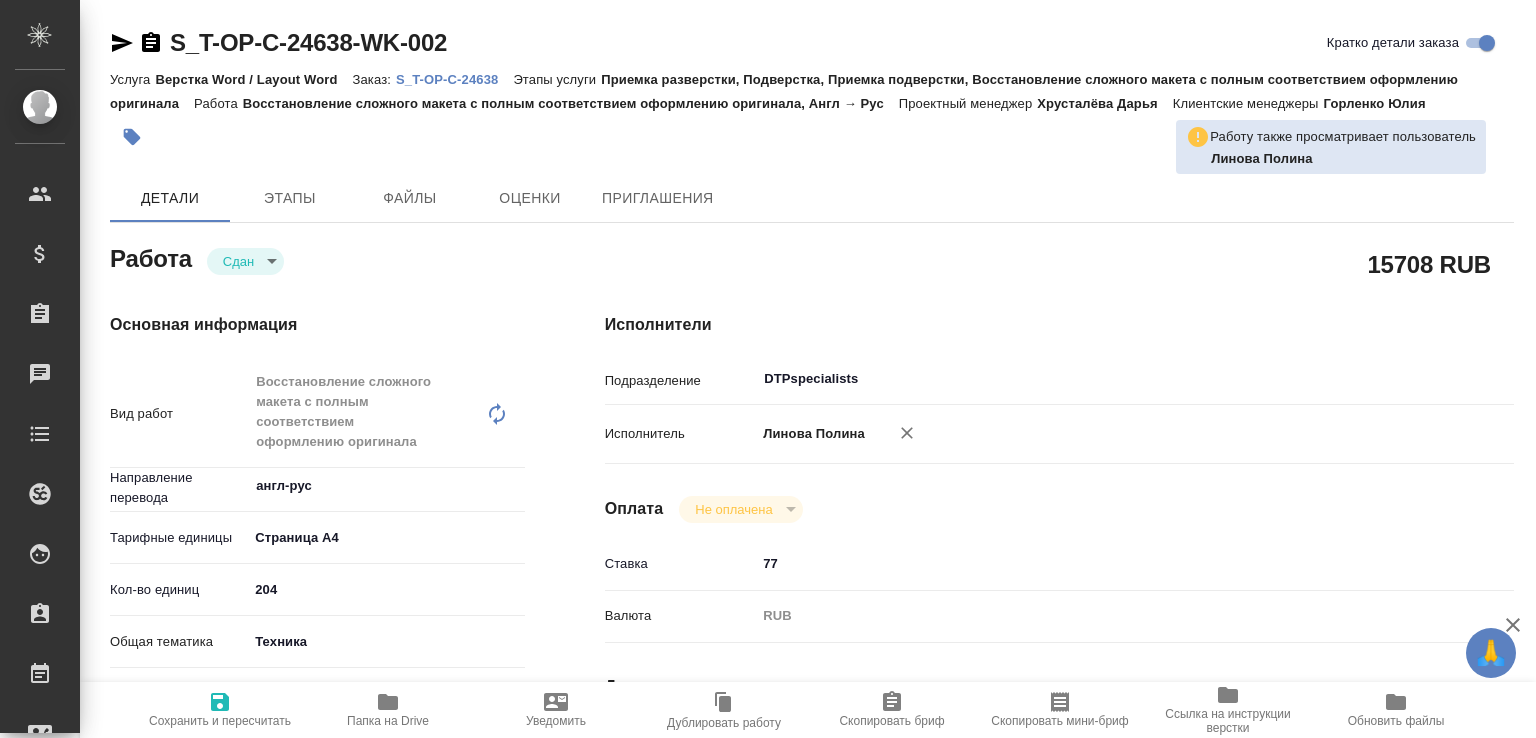 type on "x" 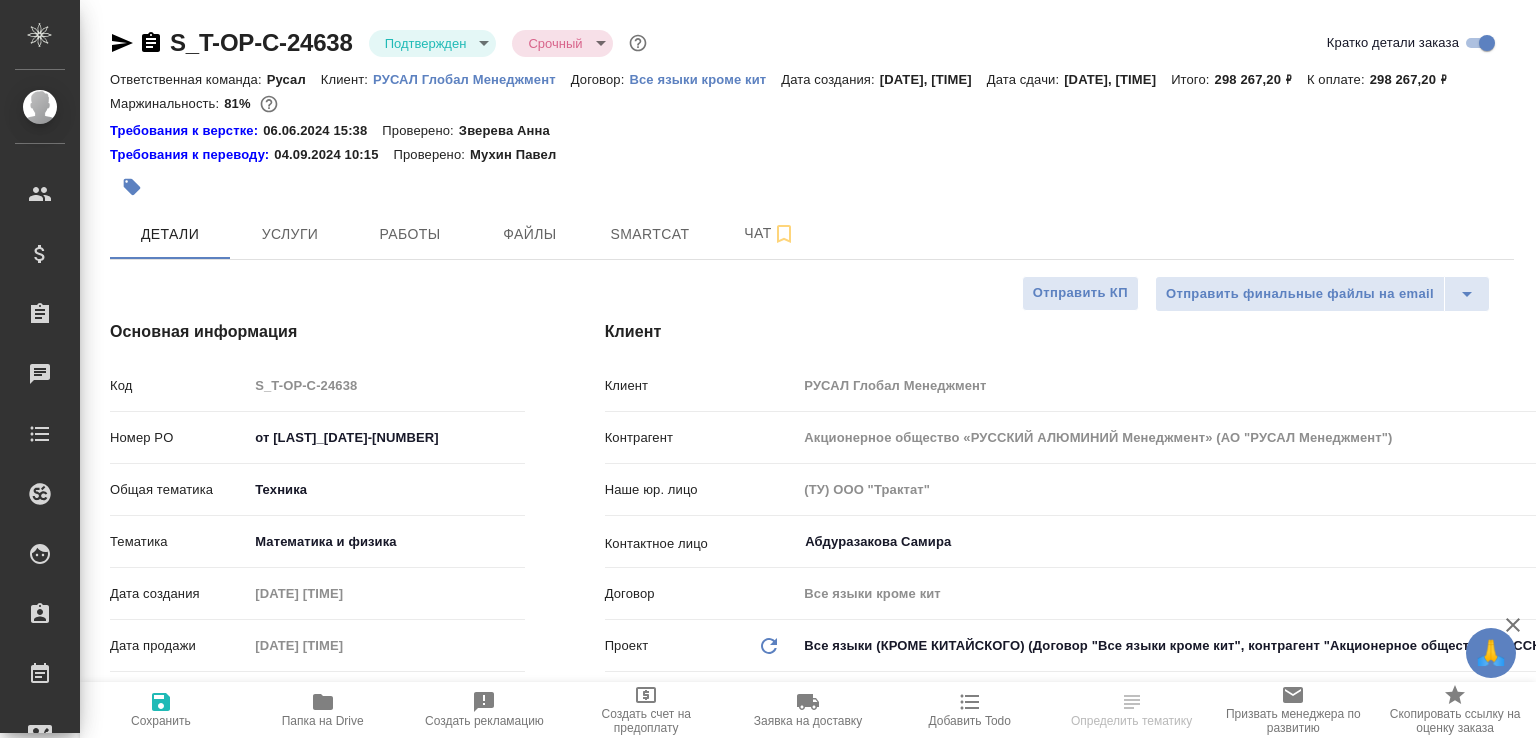 select on "RU" 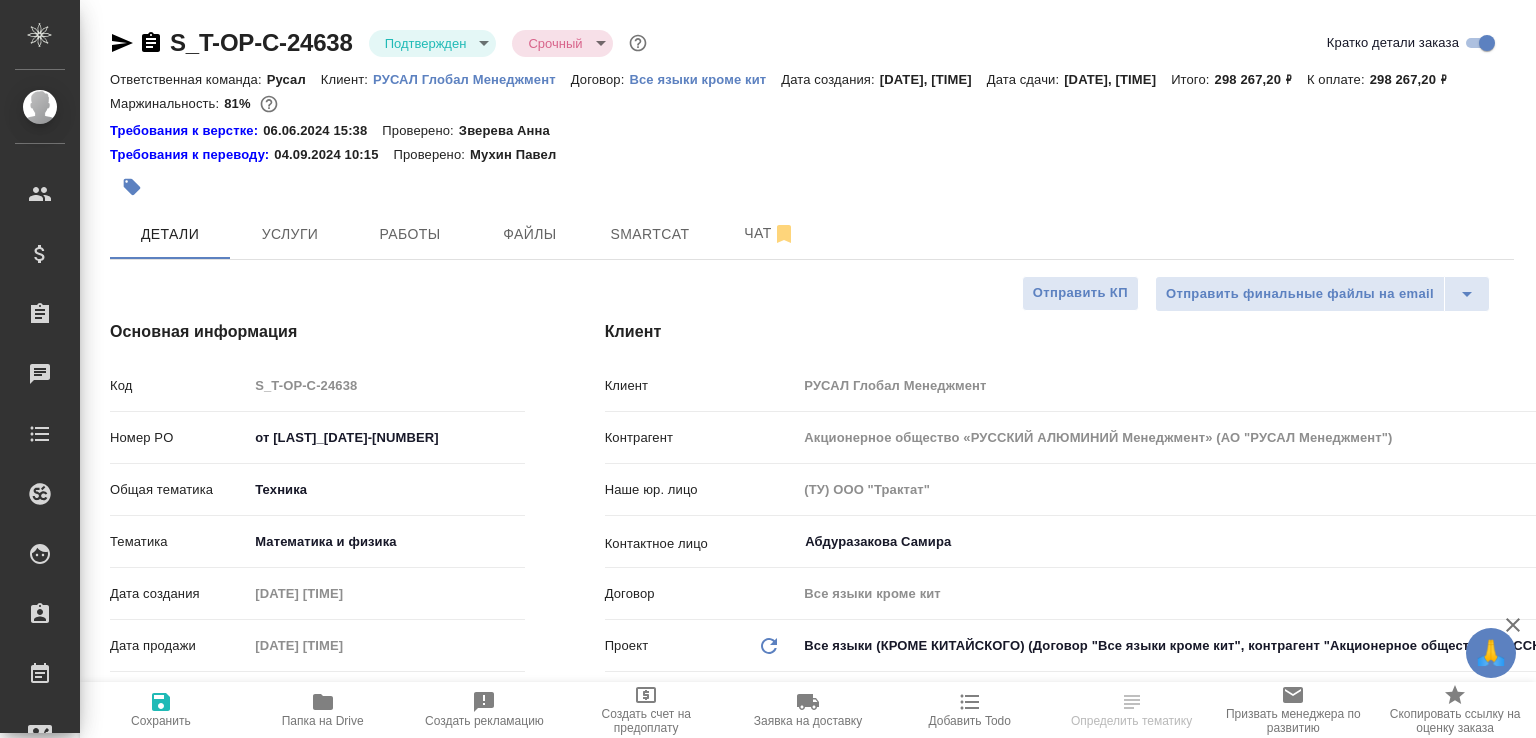 select on "RU" 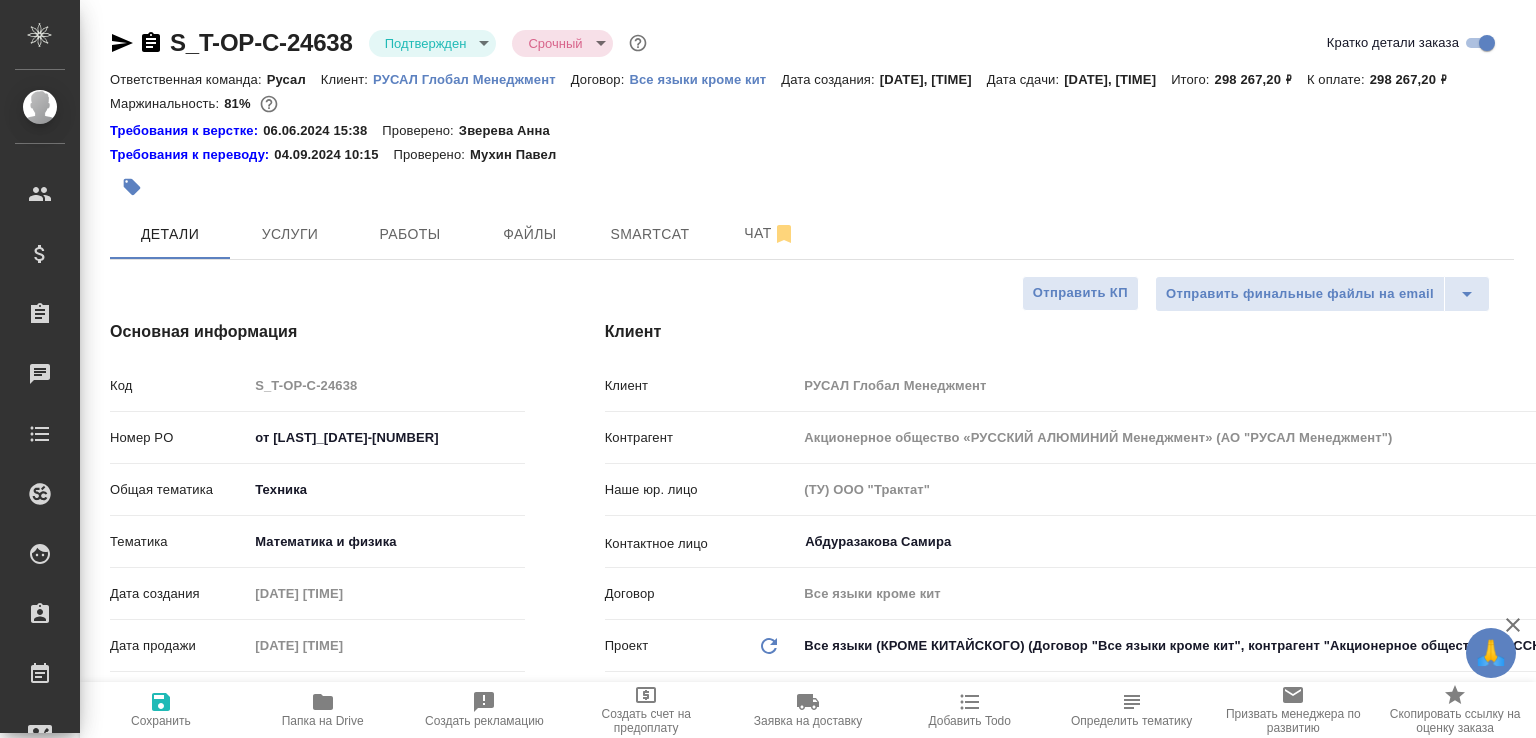 type on "x" 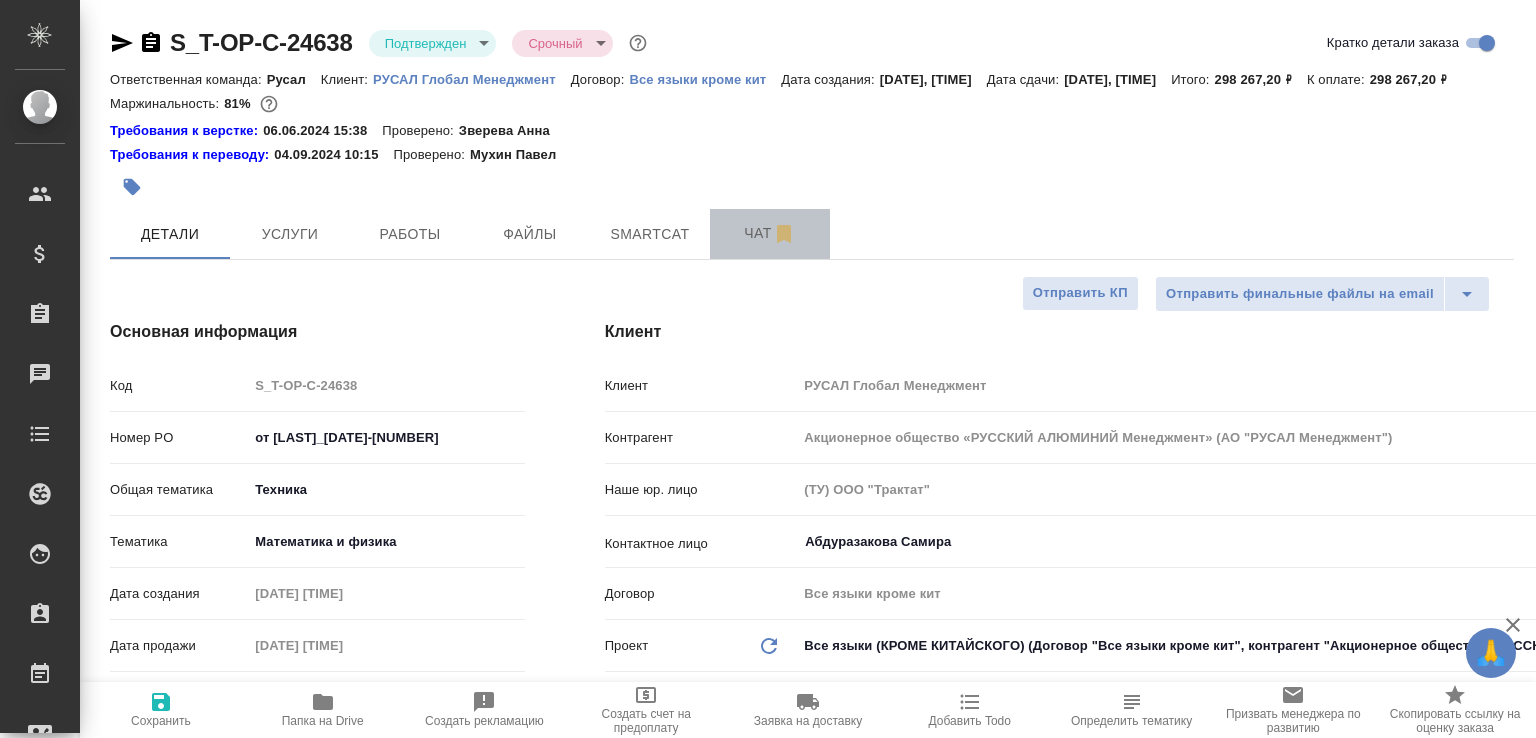 click on "Чат" at bounding box center (770, 233) 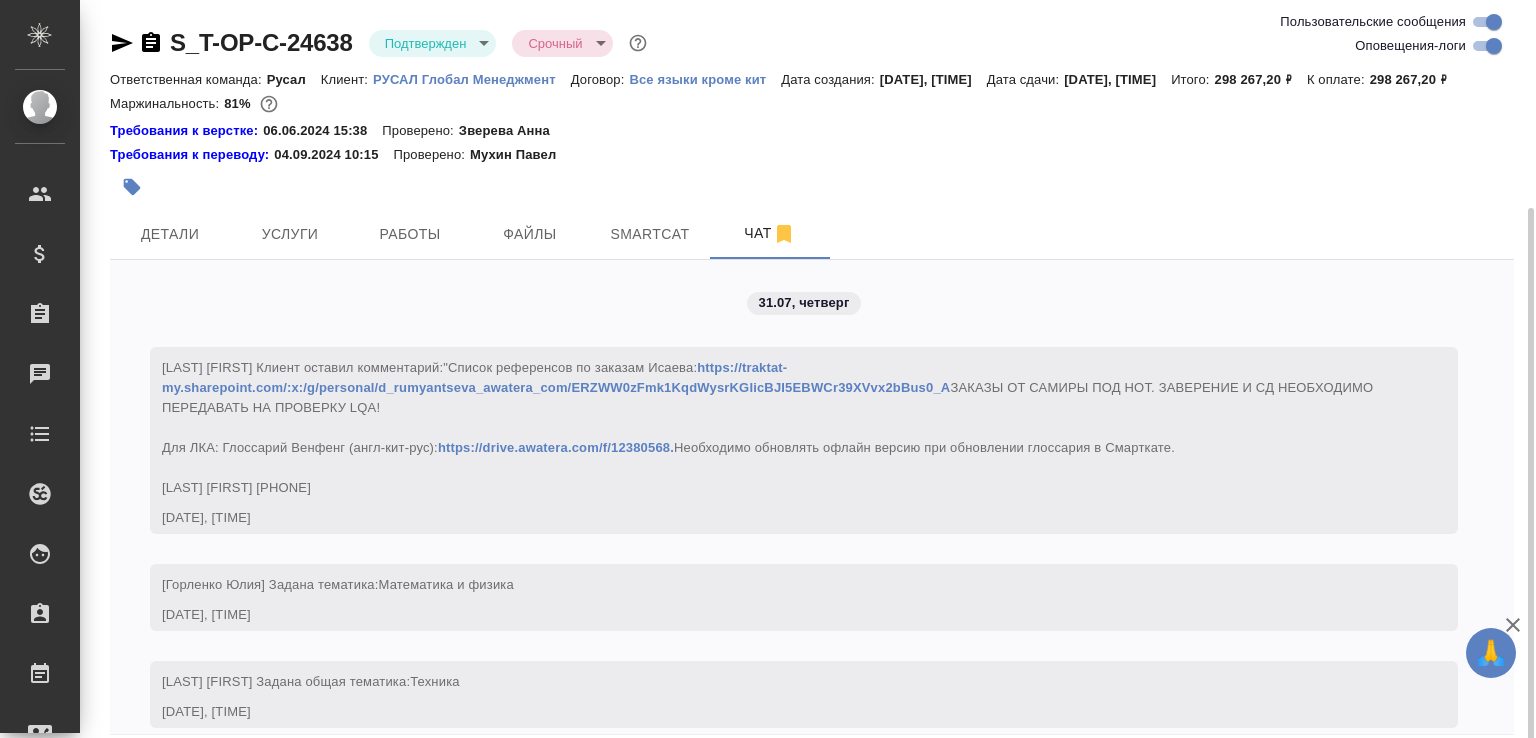 scroll, scrollTop: 7542, scrollLeft: 0, axis: vertical 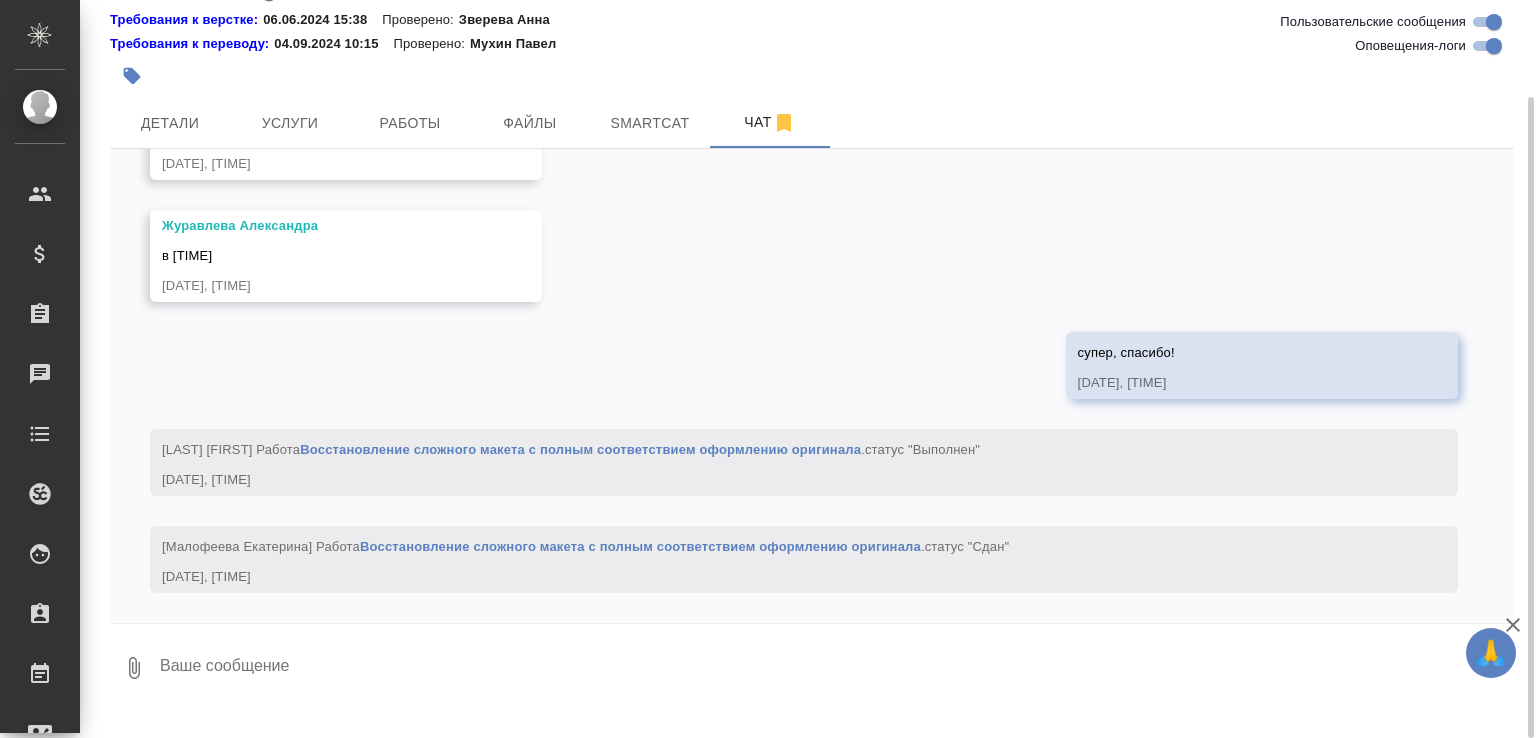 click at bounding box center [836, 668] 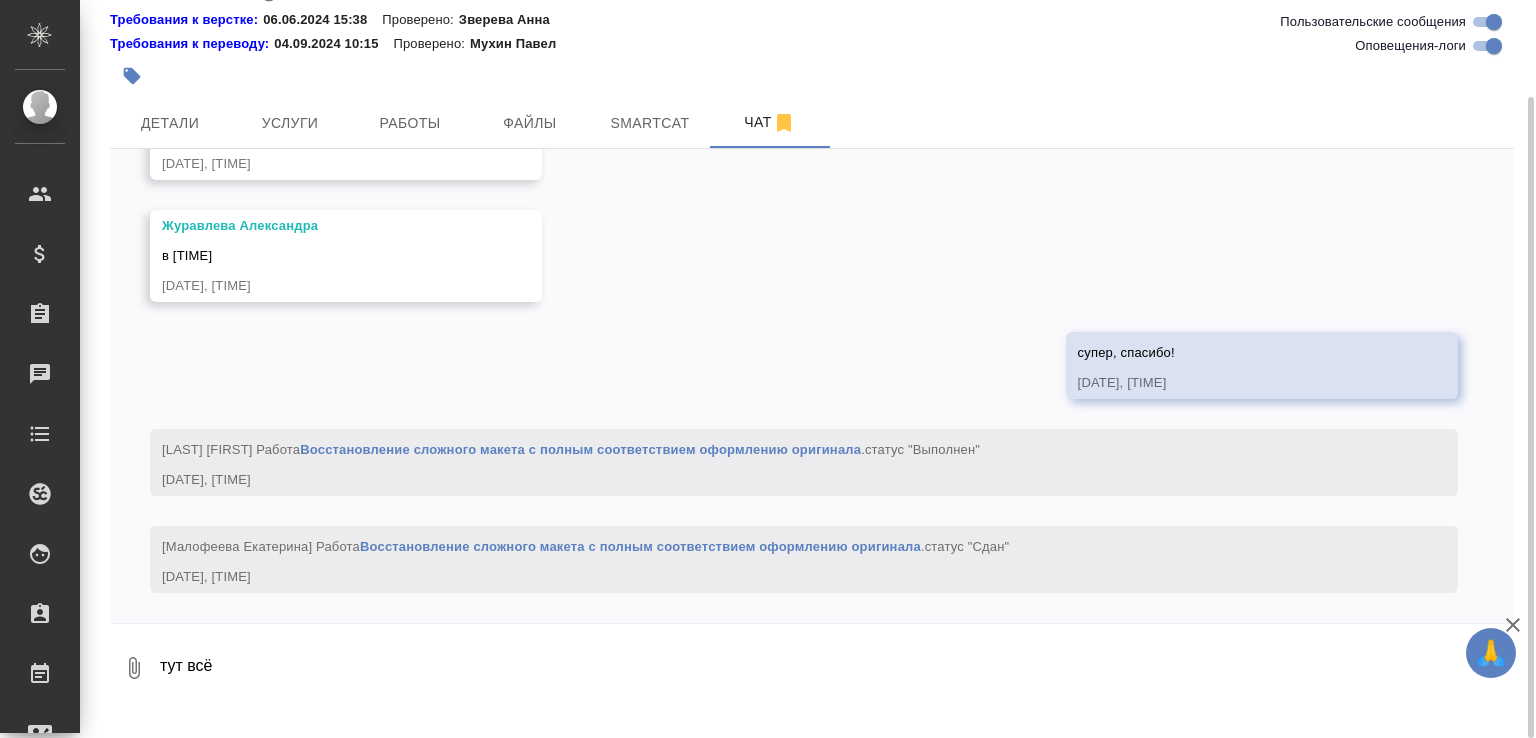 paste on "https://drive.awatera.com/apps/files/files/9993693?dir=/Shares/%D0%A2-%D0%9E%D0%9F-%D0%A1_%D0%A0%D1%83%D1%81%D0%B0%D0%BB%20%D0%93%D0%BB%D0%BE%D0%B1%D0%B0%D0%BB%20%D0%9C%D0%B5%D0%BD%D0%B5%D0%B4%D0%B6%D0%BC%D0%B5%D0%BD%D1%82/Orders/S_T-OP-C-24638/ForTranslation" 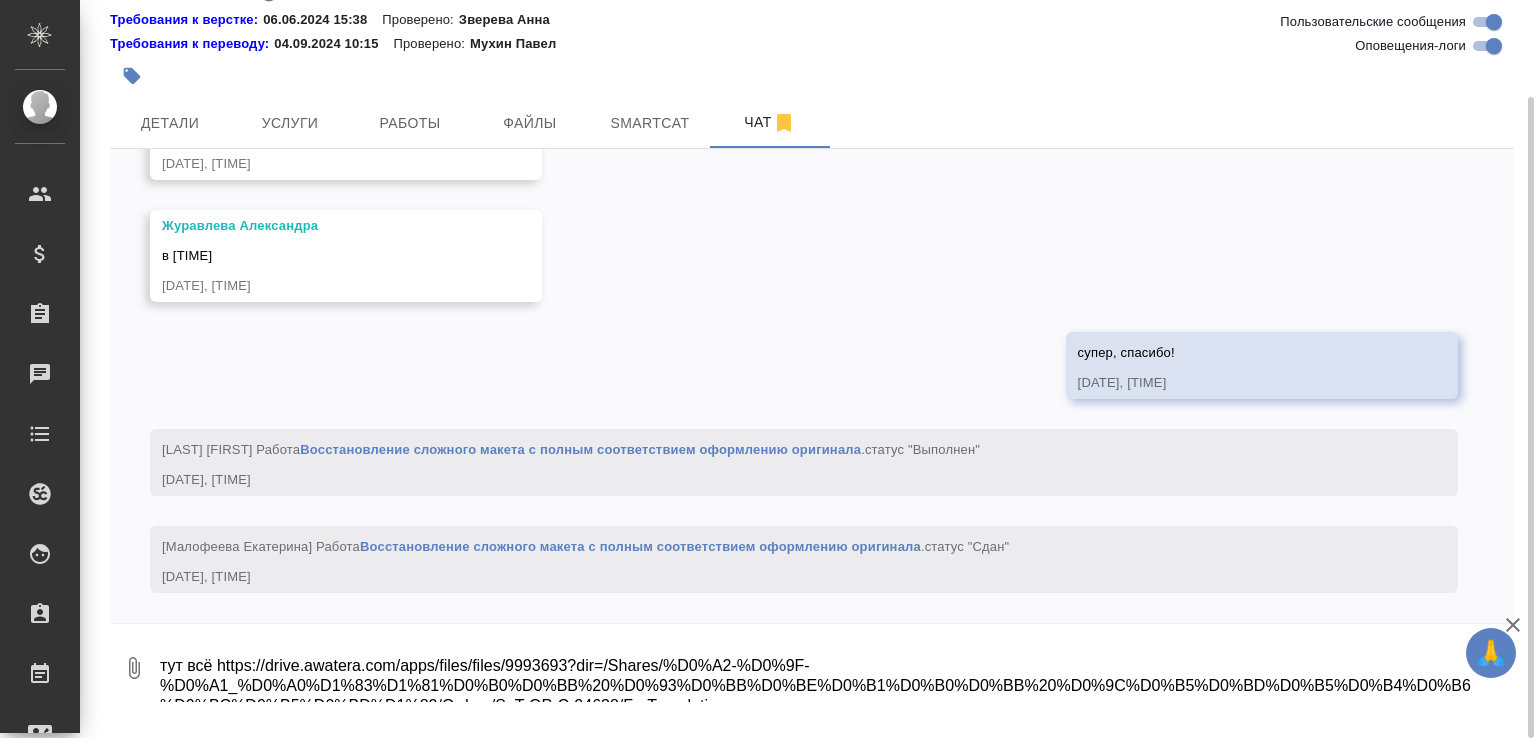 scroll, scrollTop: 13, scrollLeft: 0, axis: vertical 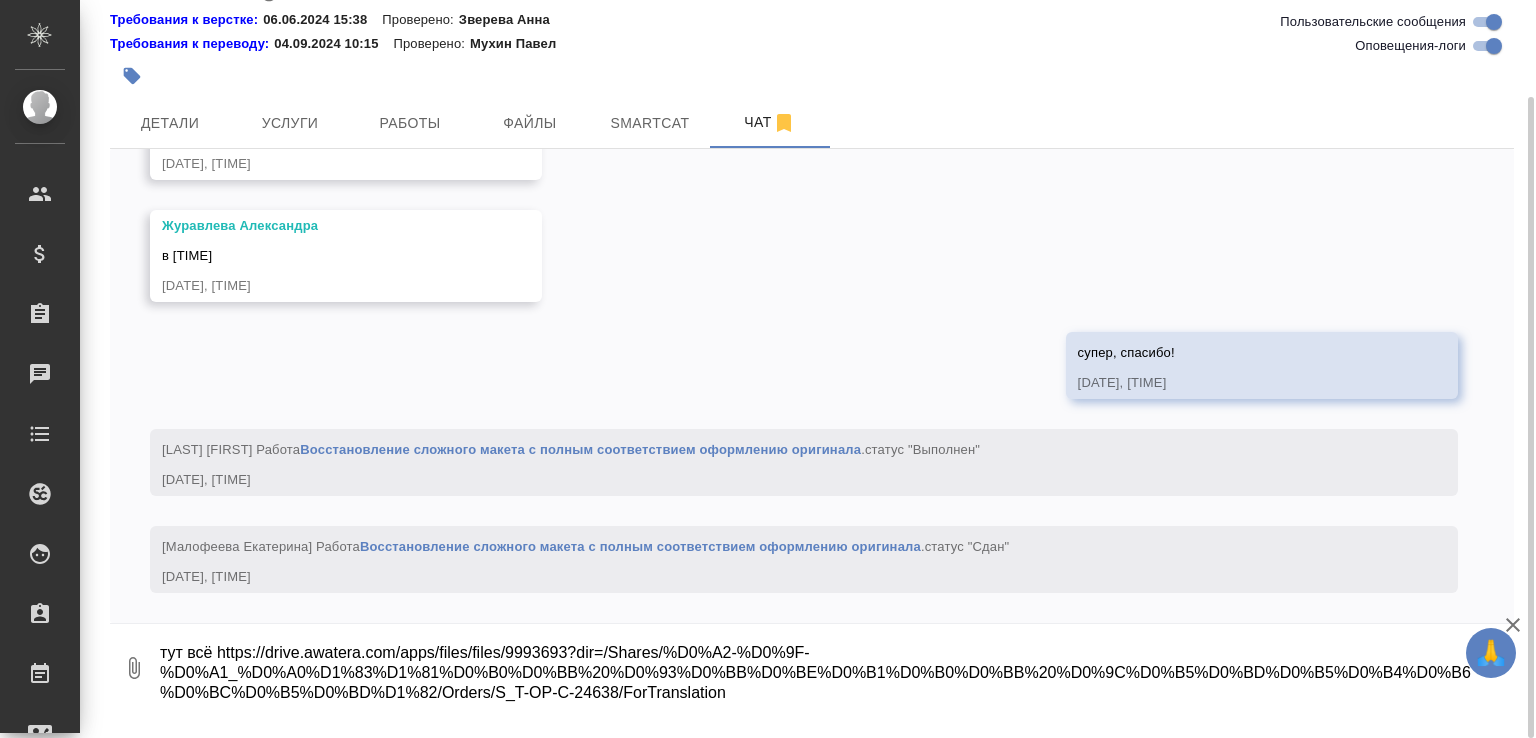 type on "тут всё https://drive.awatera.com/apps/files/files/9993693?dir=/Shares/%D0%A2-%D0%9F-%D0%A1_%D0%A0%D1%83%D1%81%D0%B0%D0%BB%20%D0%93%D0%BB%D0%BE%D0%B1%D0%B0%D0%BB%20%D0%9C%D0%B5%D0%BD%D0%B5%D0%B4%D0%B6%D0%BC%D0%B5%D0%BD%D1%82/Orders/S_T-OP-C-24638/ForTranslation" 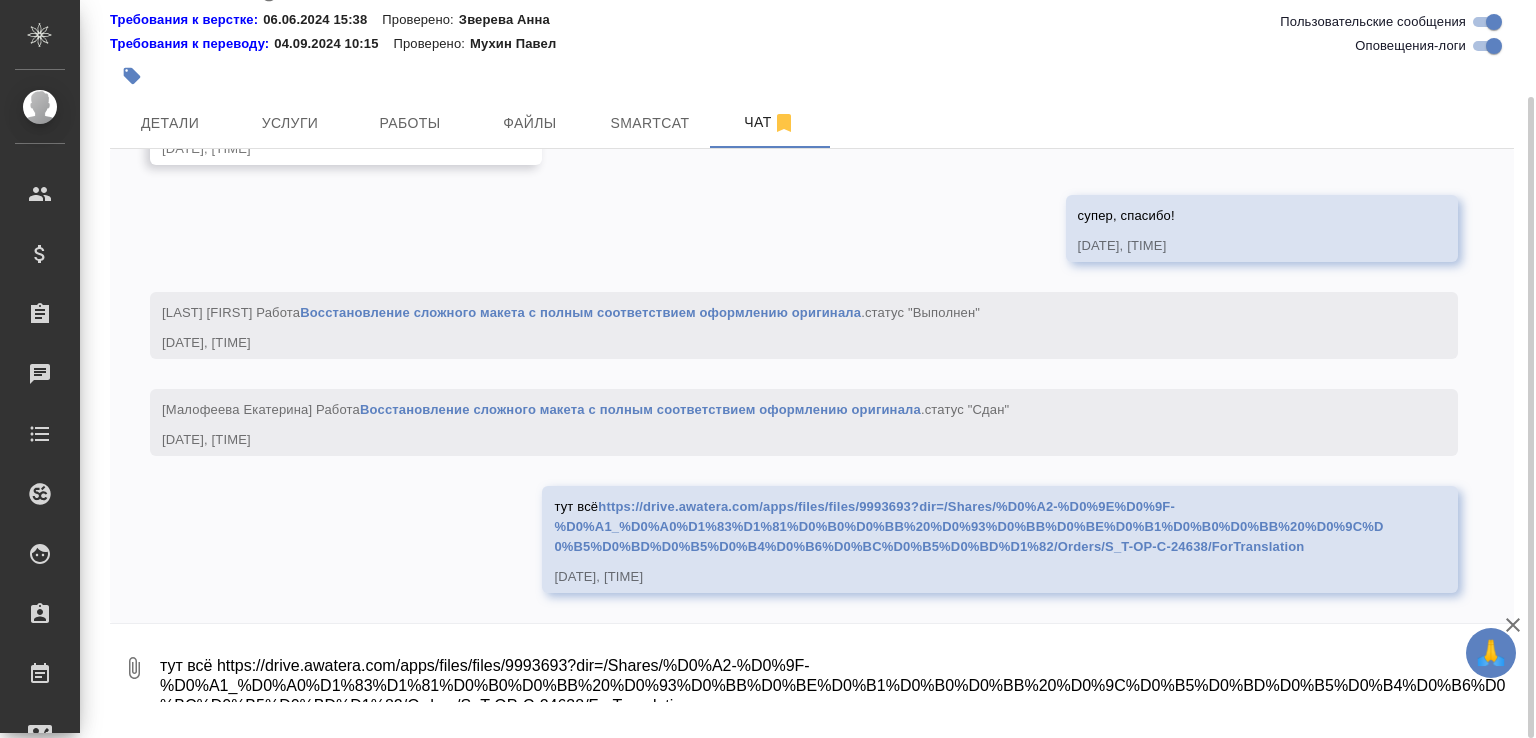 scroll, scrollTop: 7764, scrollLeft: 0, axis: vertical 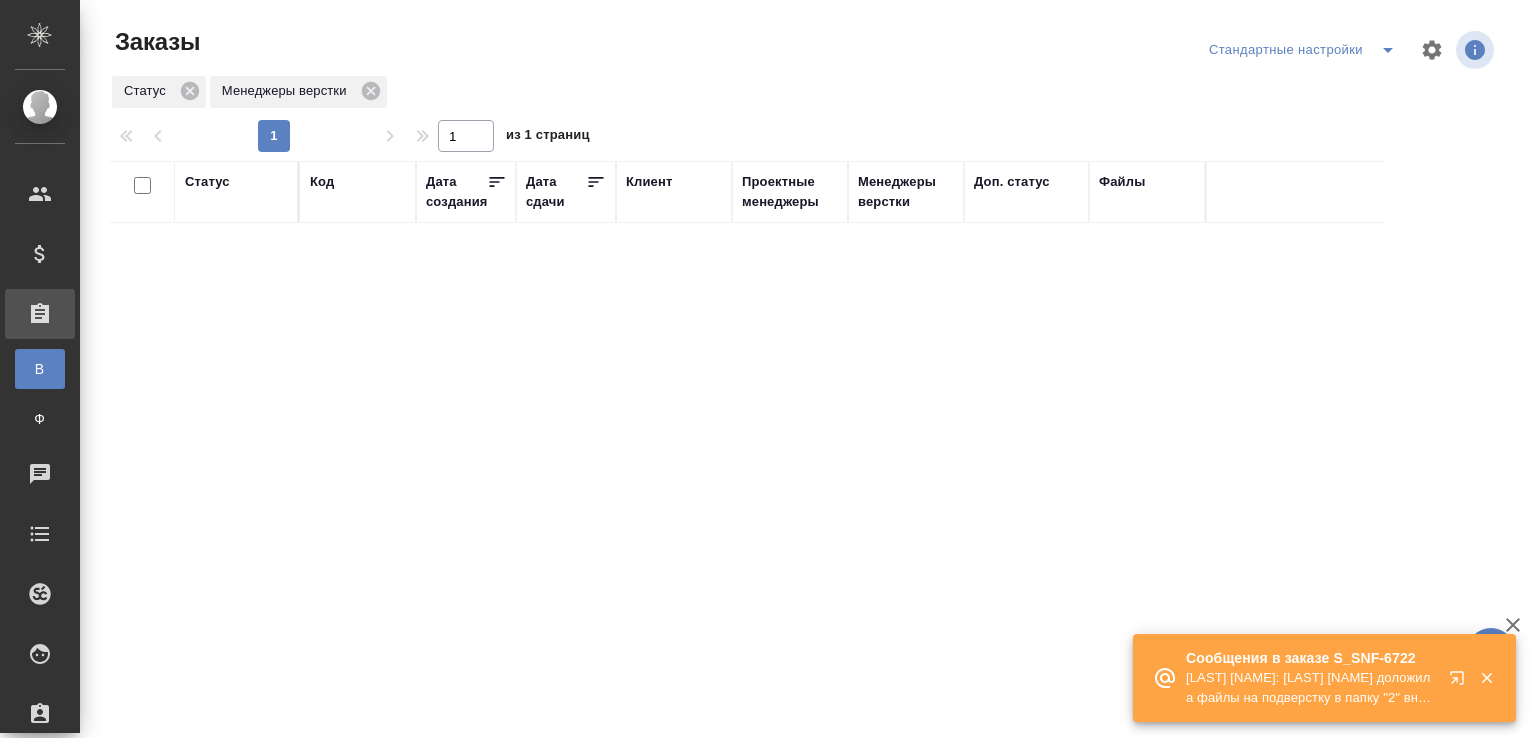click on "[LAST] [NAME]: [LAST] [NAME] доложила файлы на подверстку в папку "2" внутри папки ин. И последний файл туда же корр доложит скоро" at bounding box center [1311, 688] 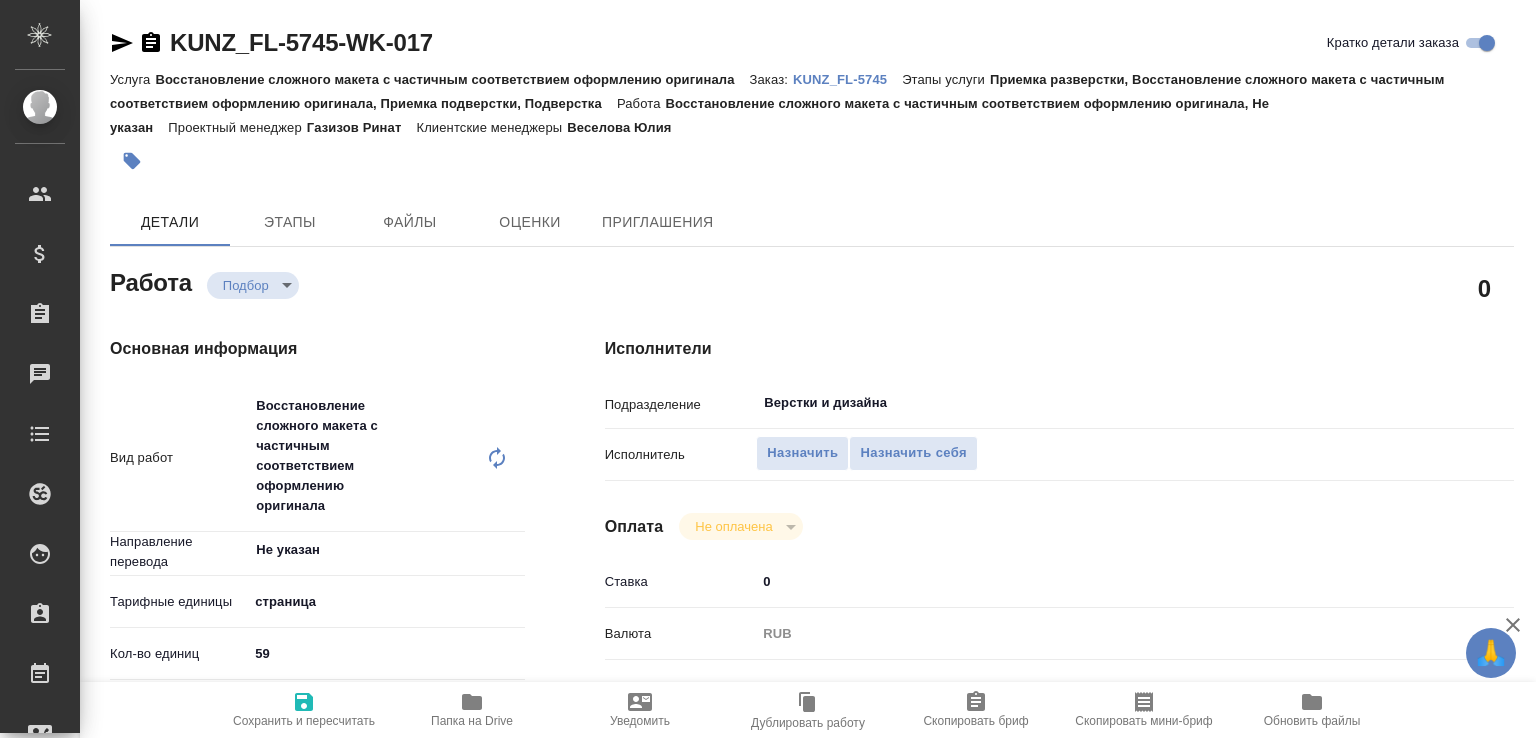 scroll, scrollTop: 0, scrollLeft: 0, axis: both 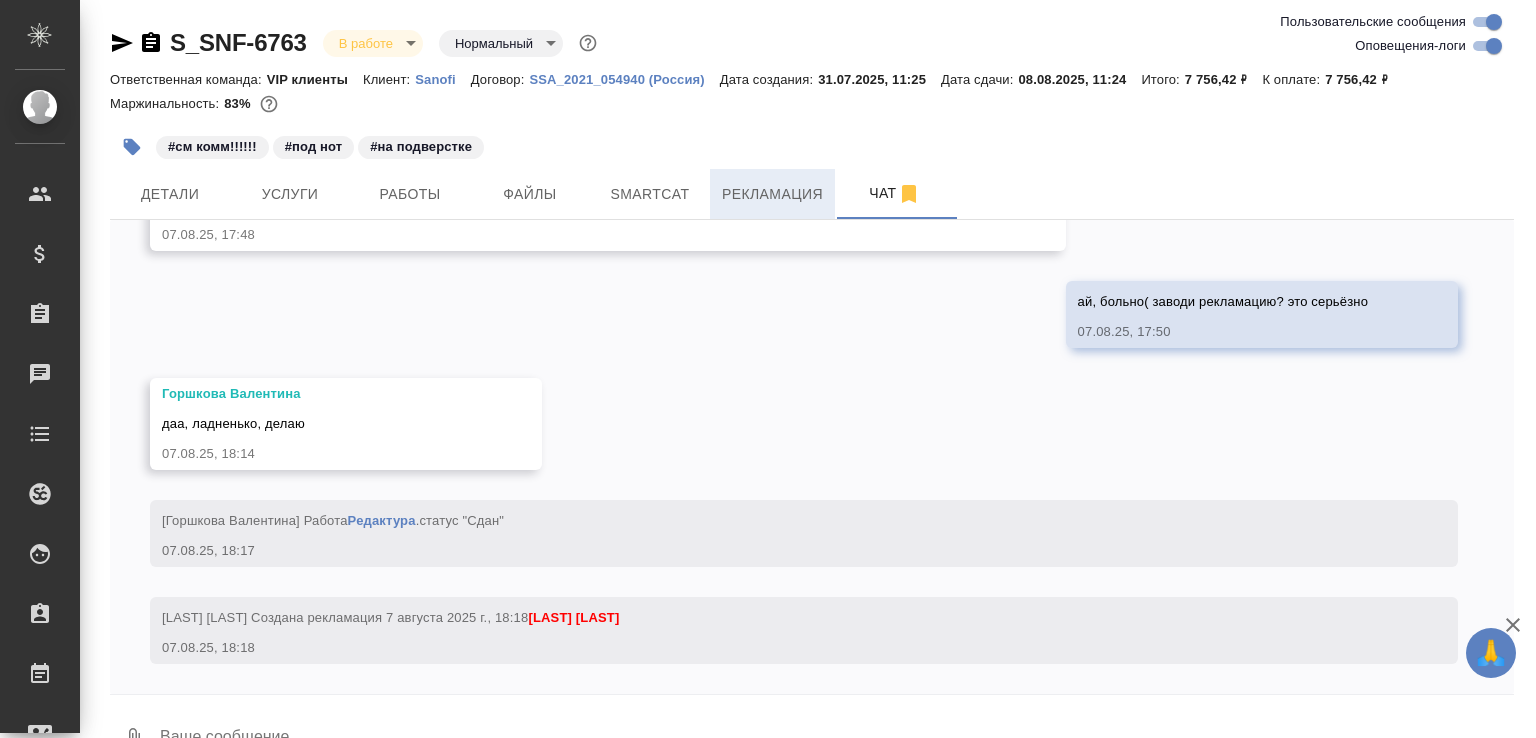 click on "Рекламация" at bounding box center [772, 194] 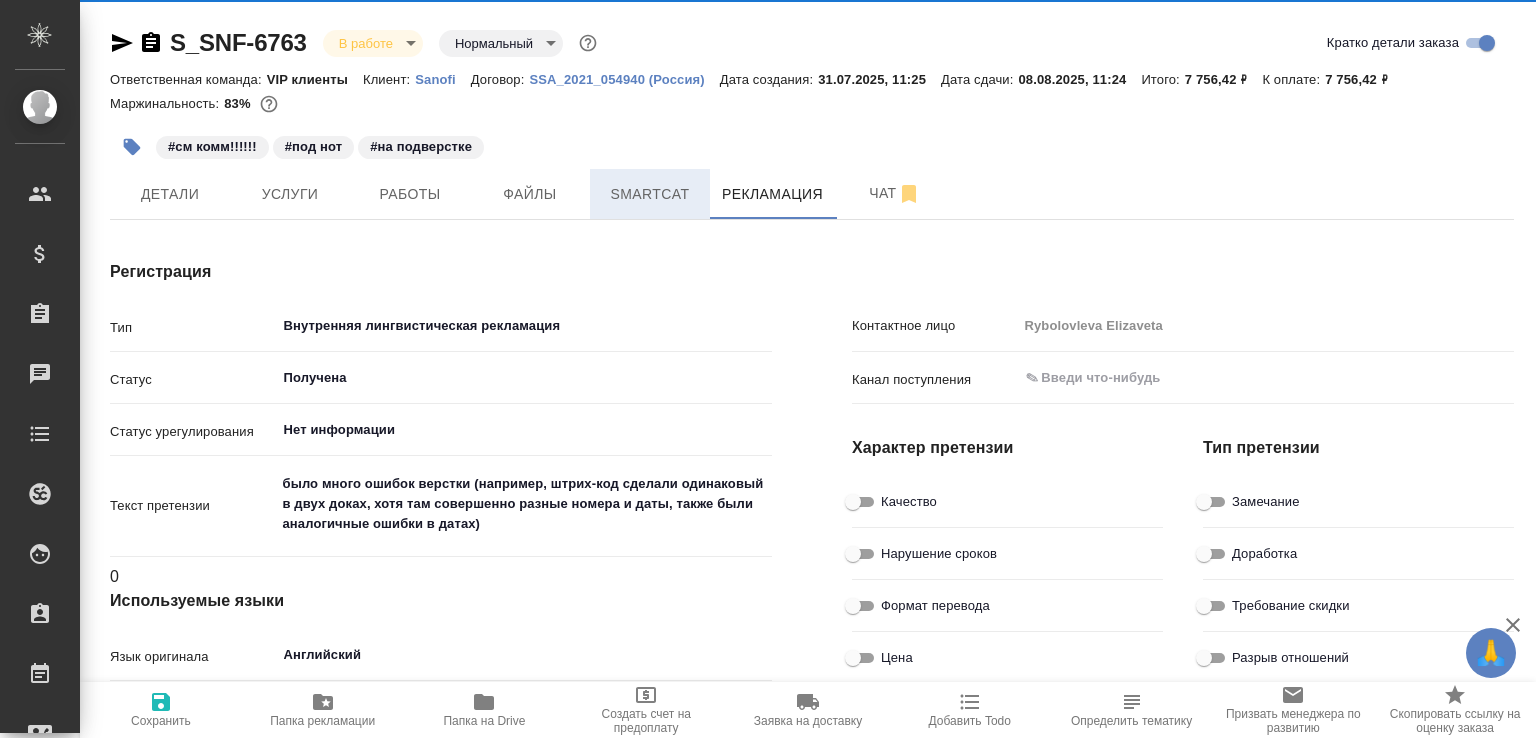 type on "x" 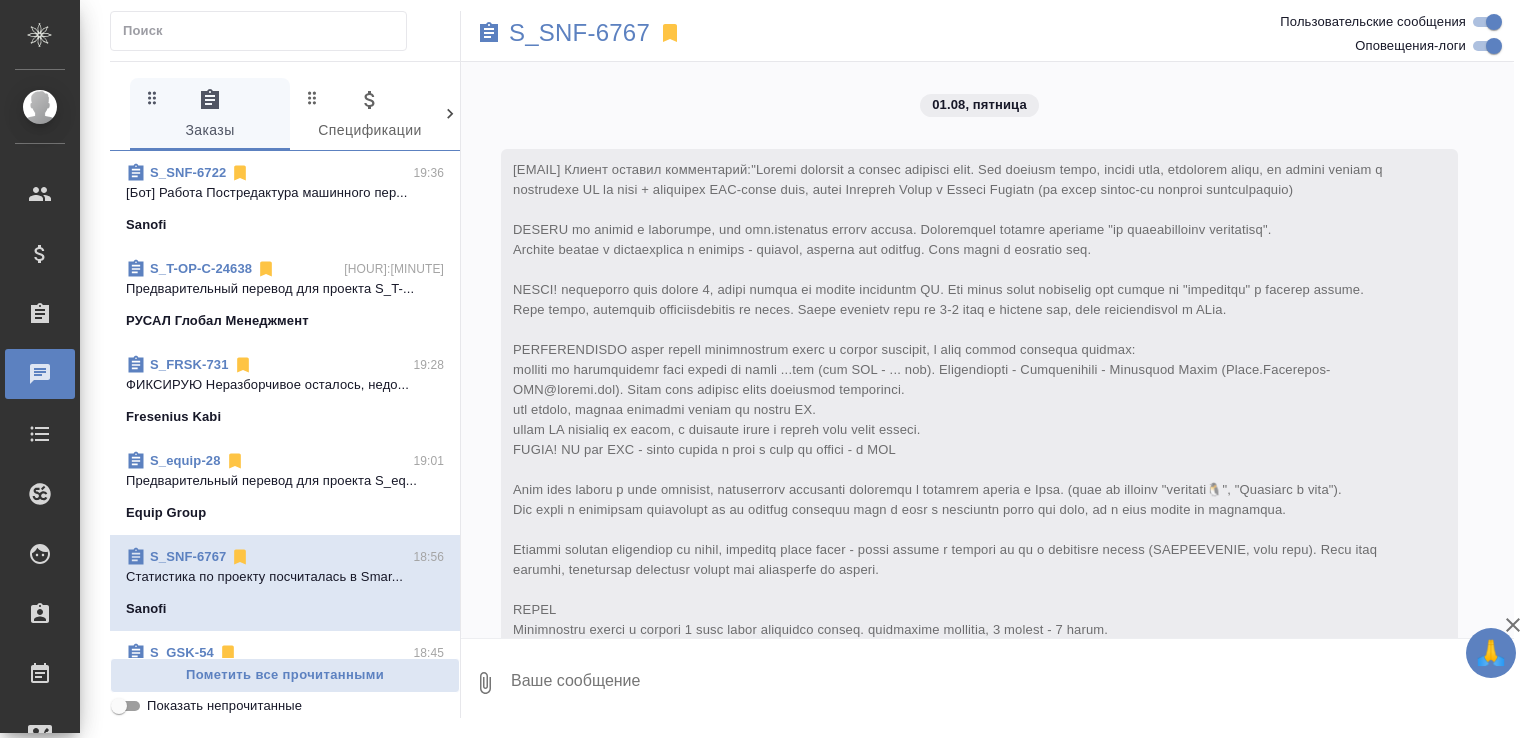 scroll, scrollTop: 0, scrollLeft: 0, axis: both 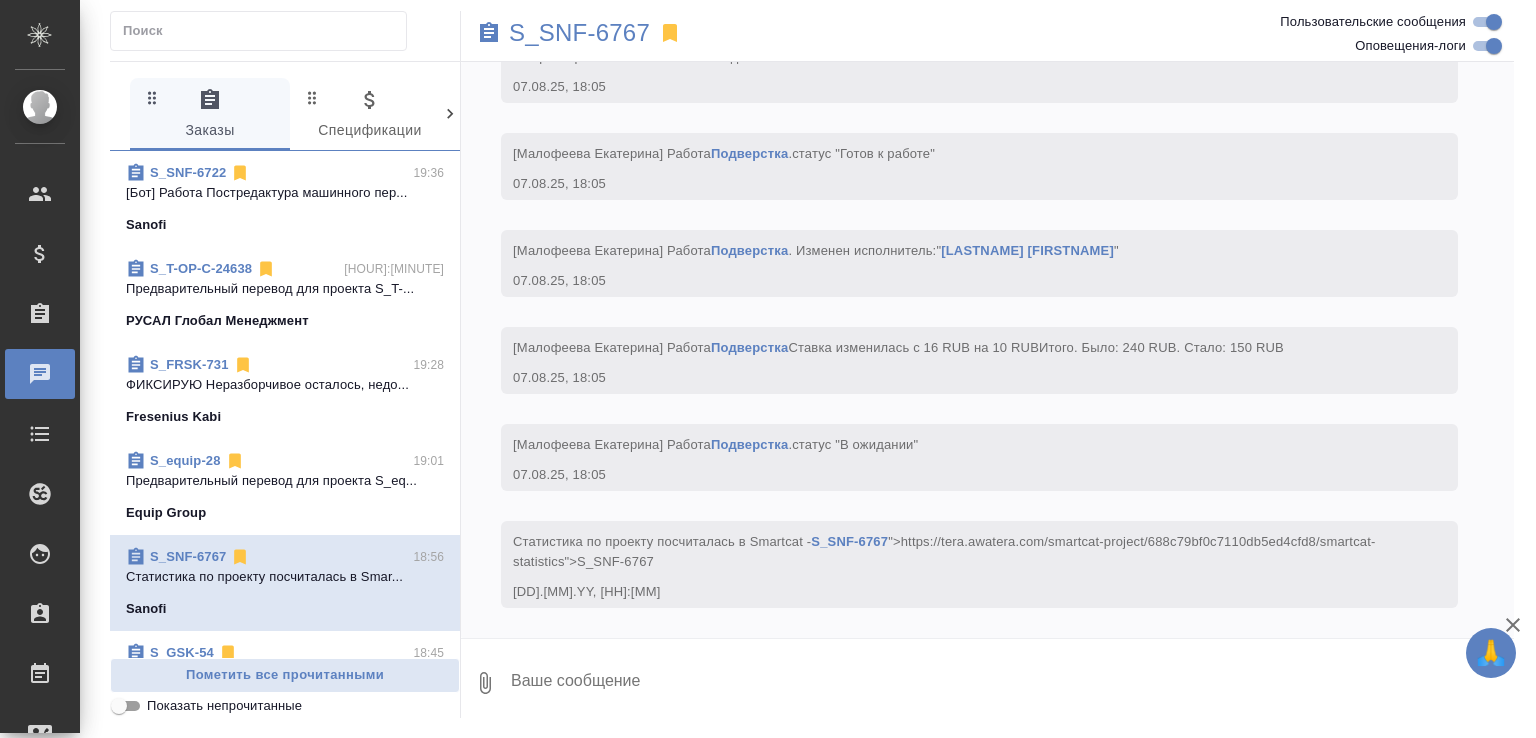 click on "S_FRSK-731" at bounding box center (189, 364) 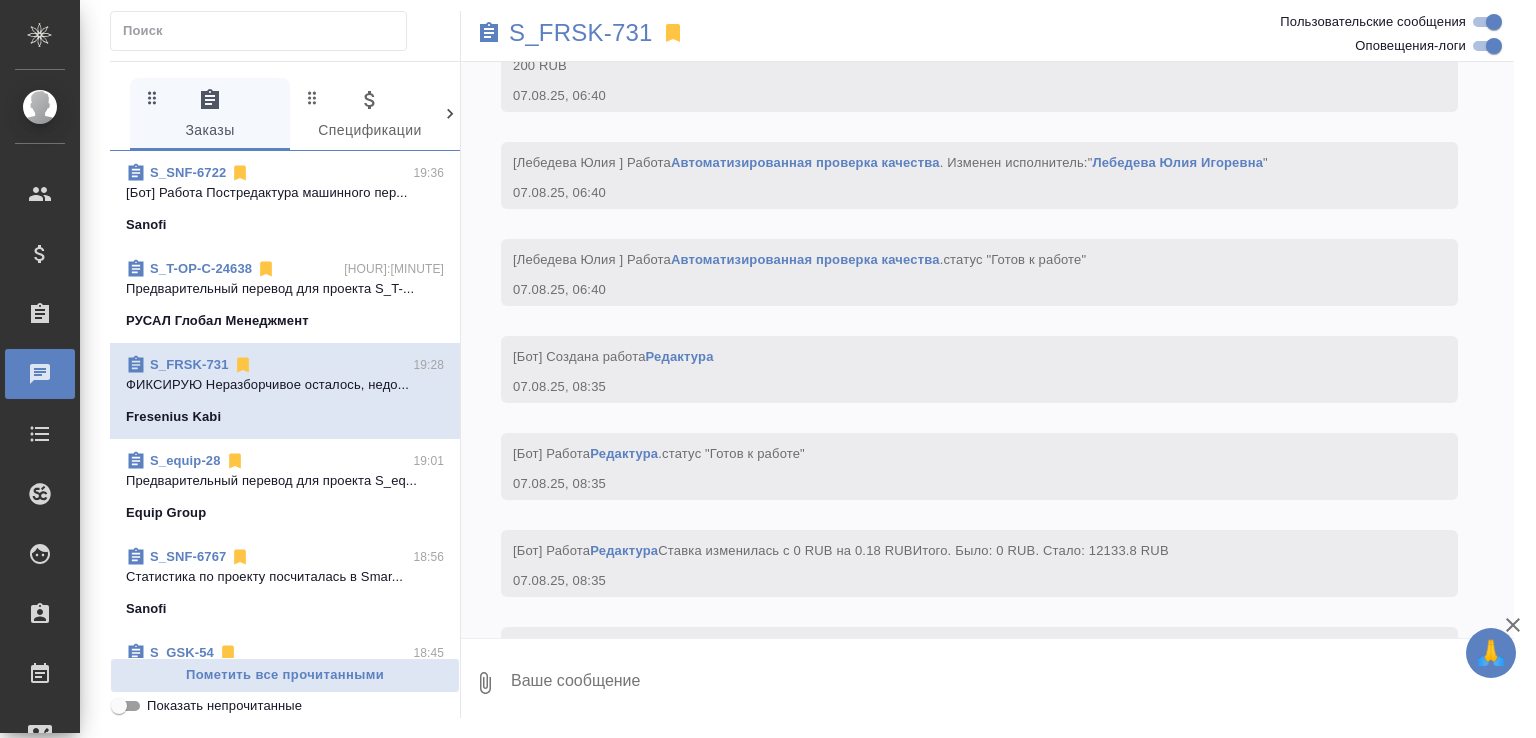 scroll, scrollTop: 25391, scrollLeft: 0, axis: vertical 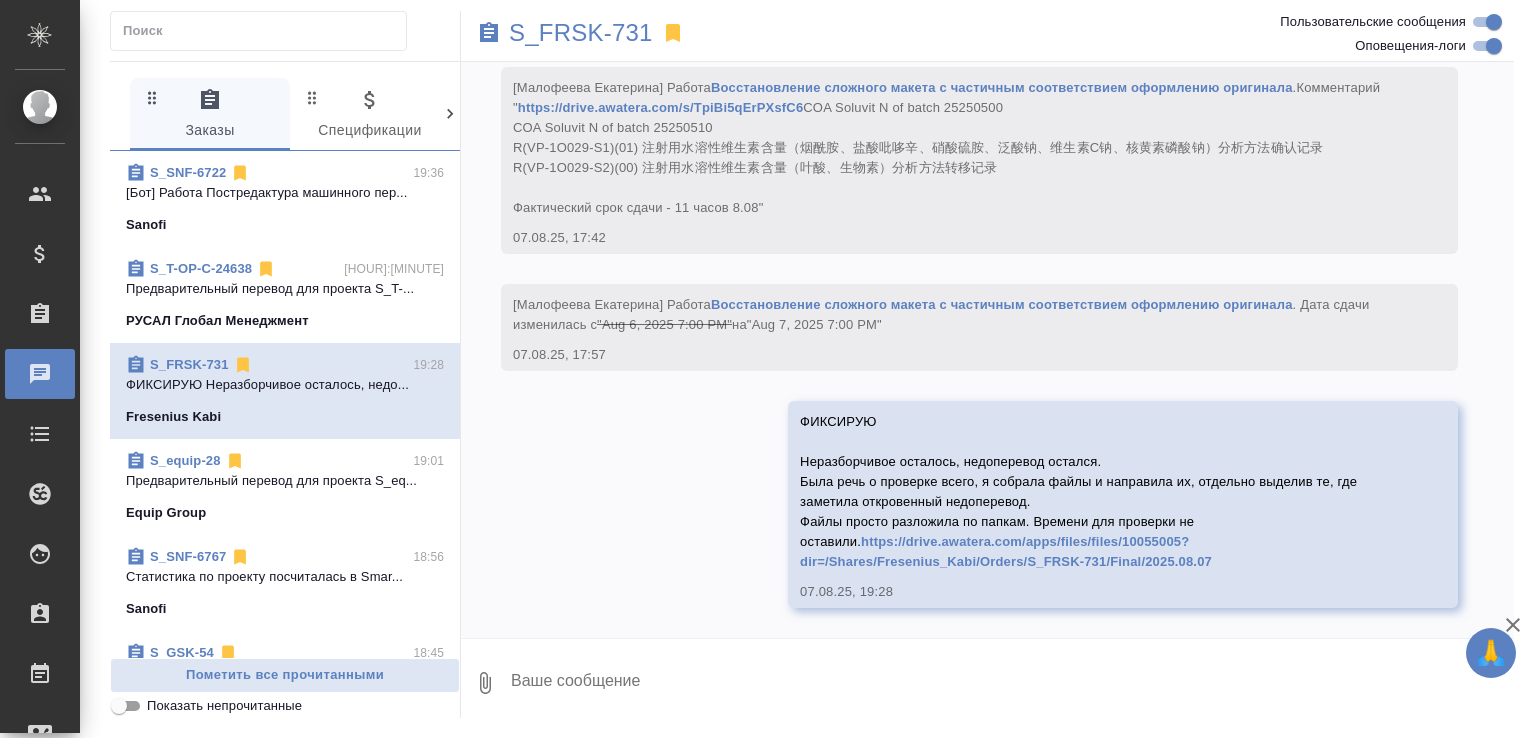 click on "S_FRSK-731" at bounding box center (189, 364) 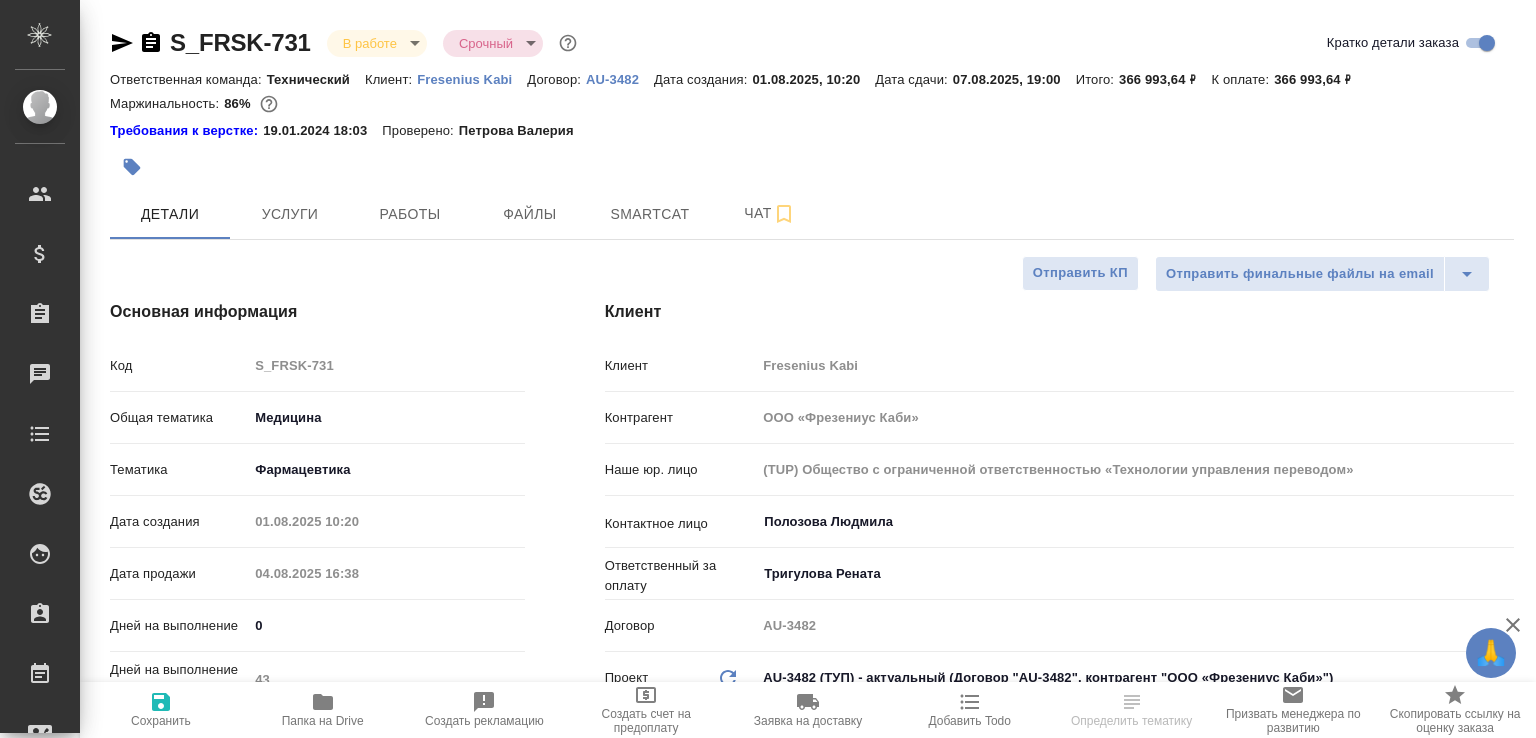 select on "RU" 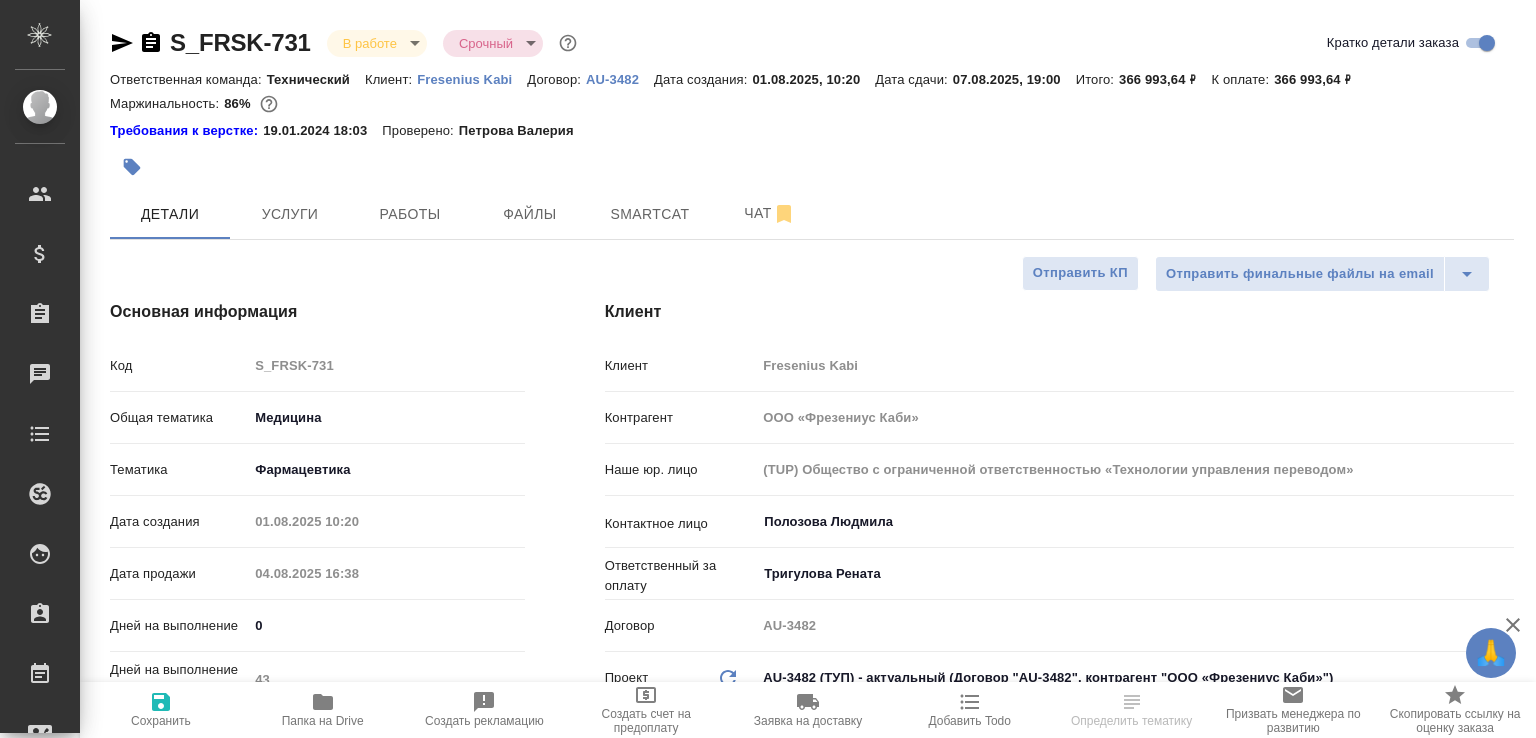 click on "Папка на Drive" at bounding box center (323, 709) 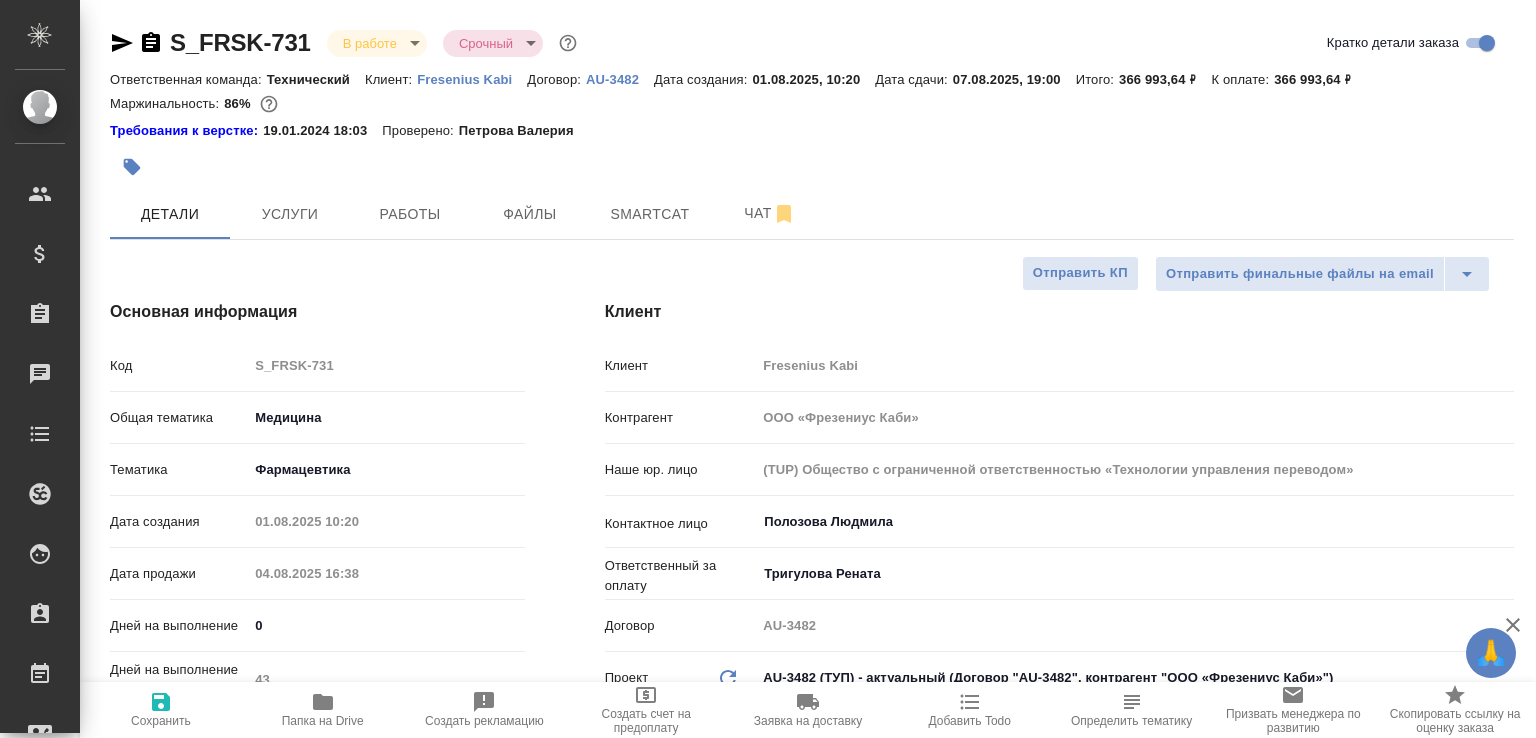 type on "x" 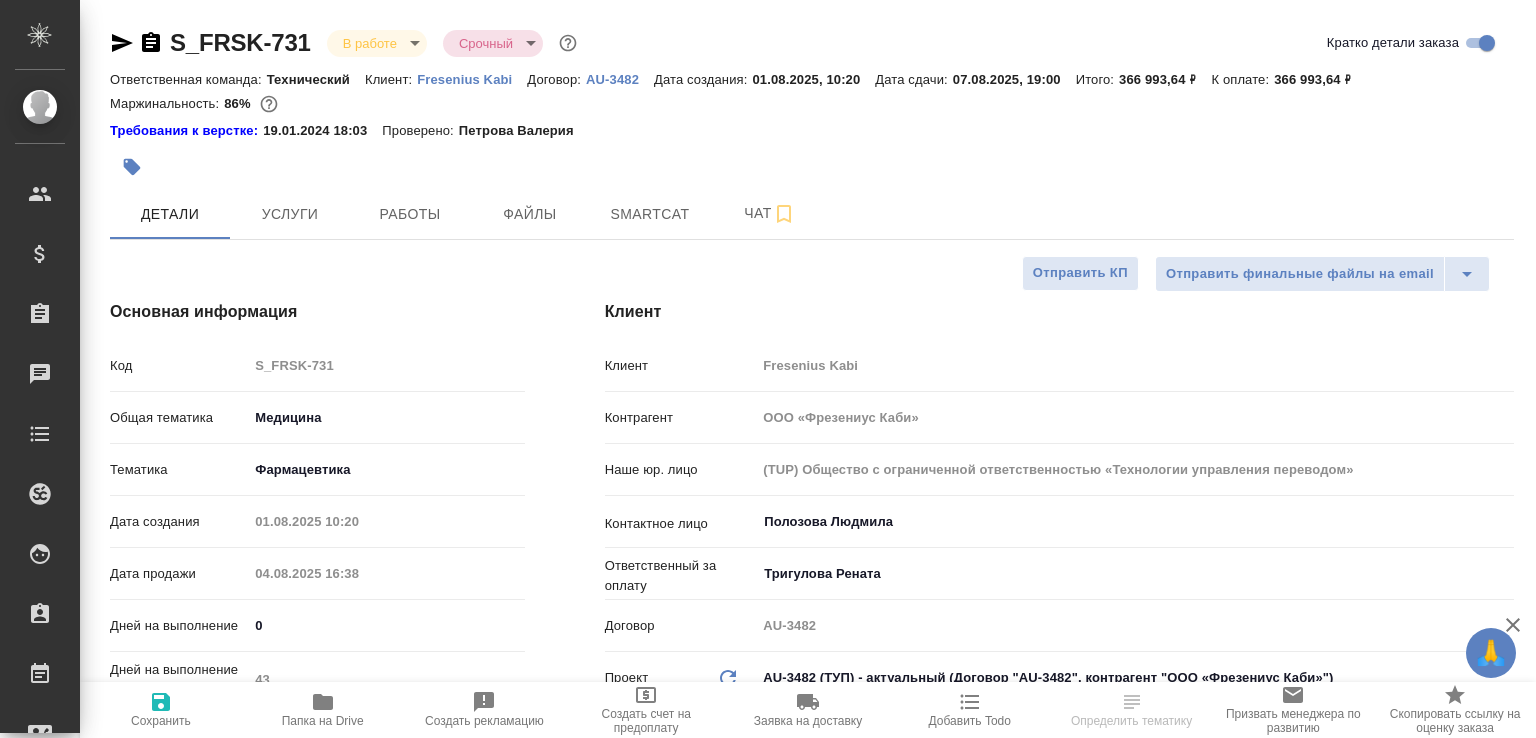 select on "RU" 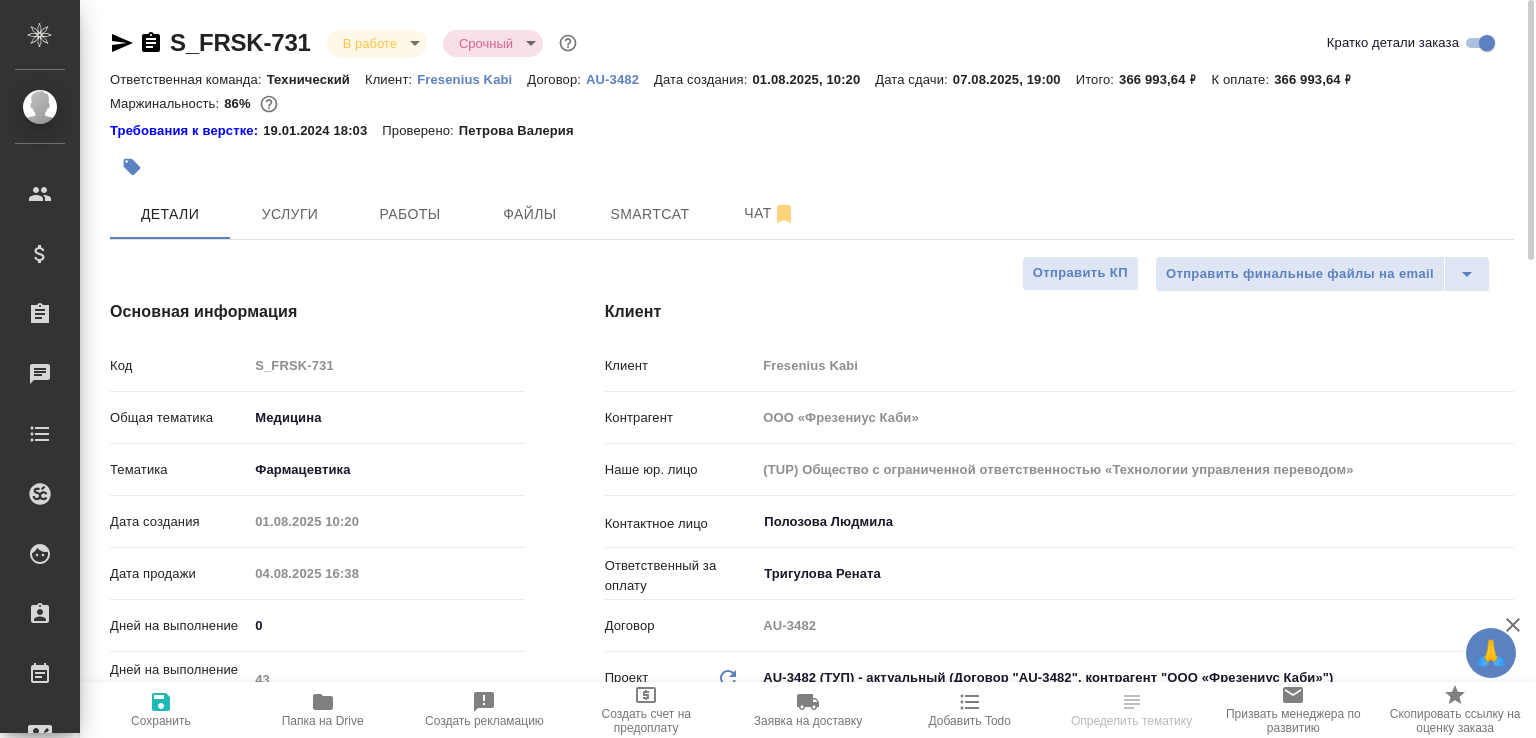 scroll, scrollTop: 0, scrollLeft: 0, axis: both 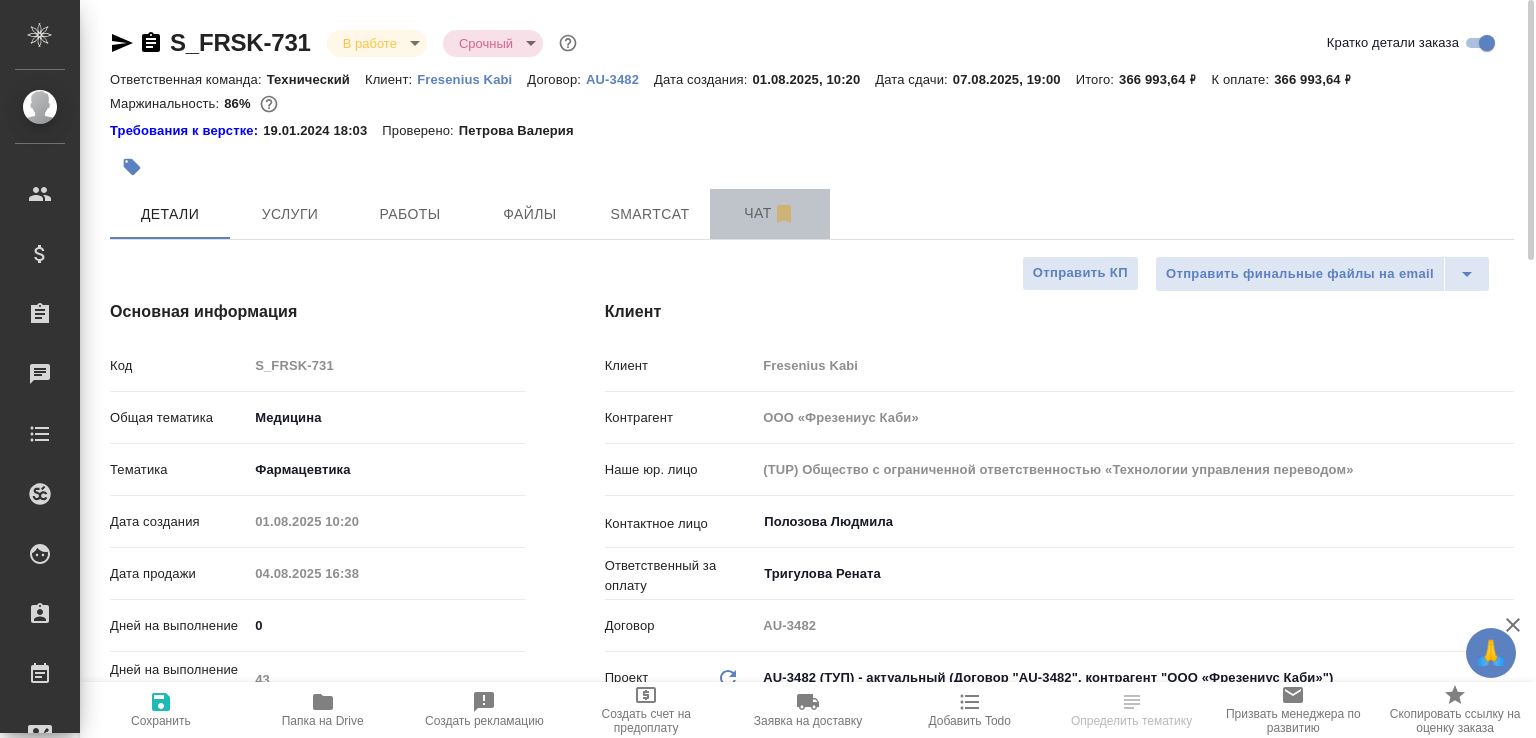 click on "Чат" at bounding box center [770, 213] 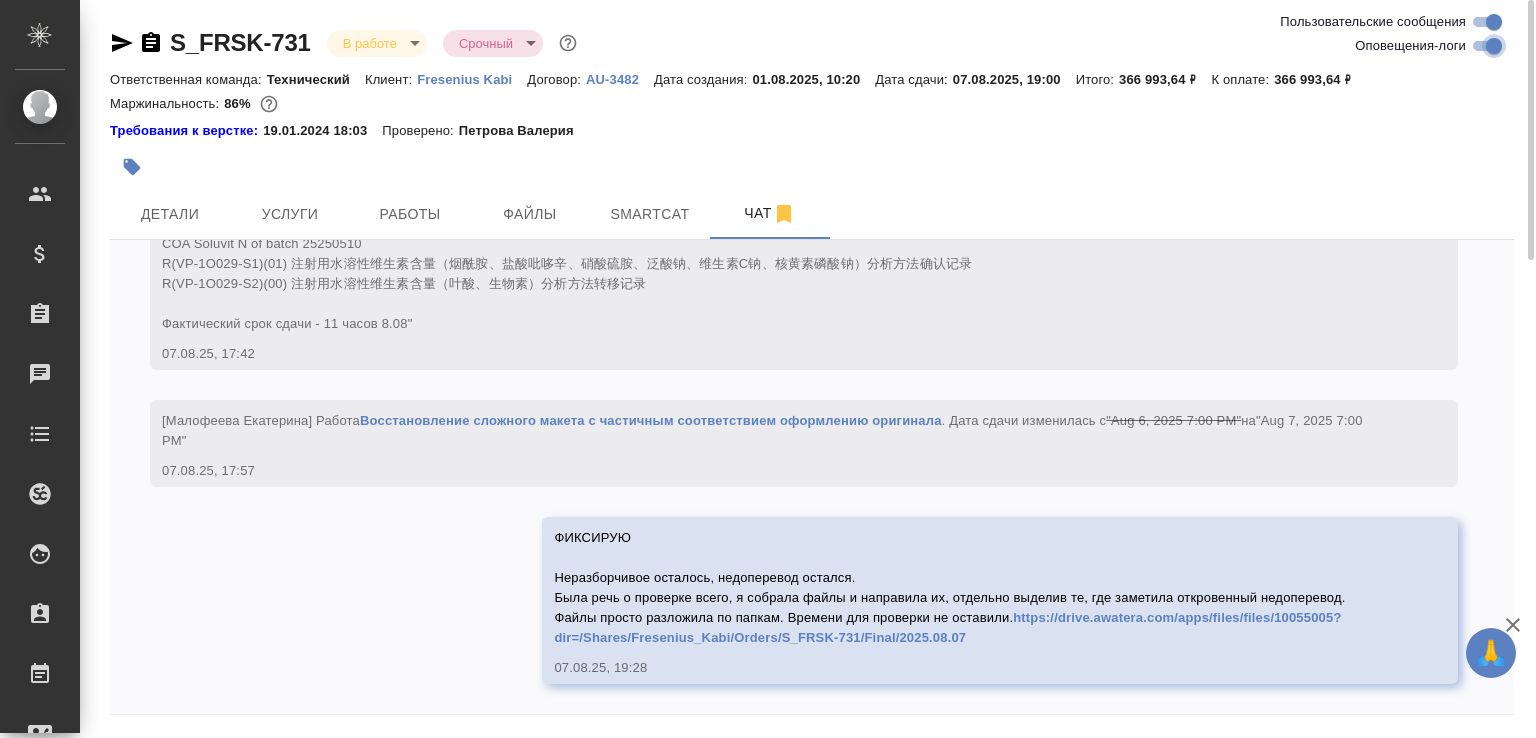 click on "Оповещения-логи" at bounding box center (1494, 46) 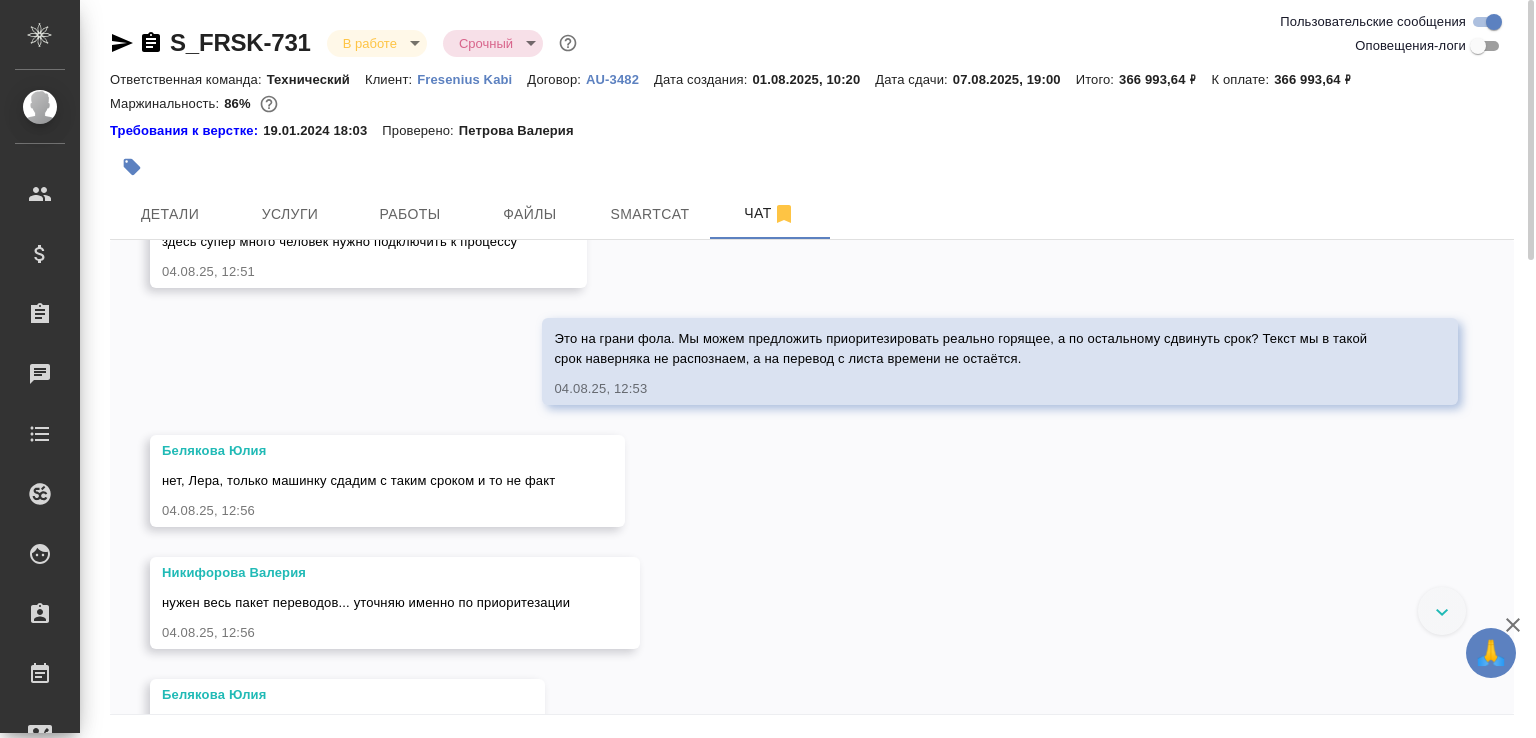 scroll, scrollTop: 0, scrollLeft: 0, axis: both 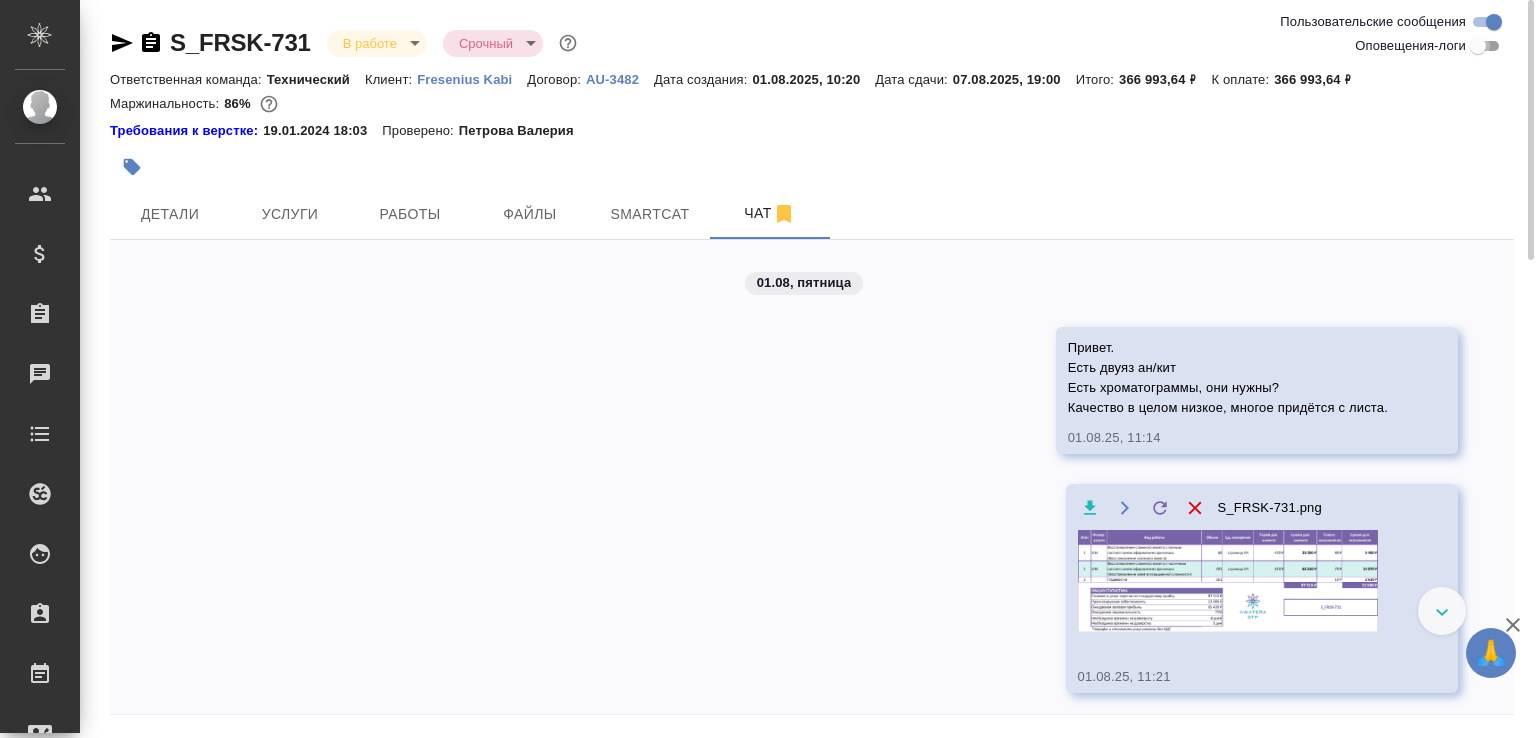 click on "Оповещения-логи" at bounding box center (1478, 46) 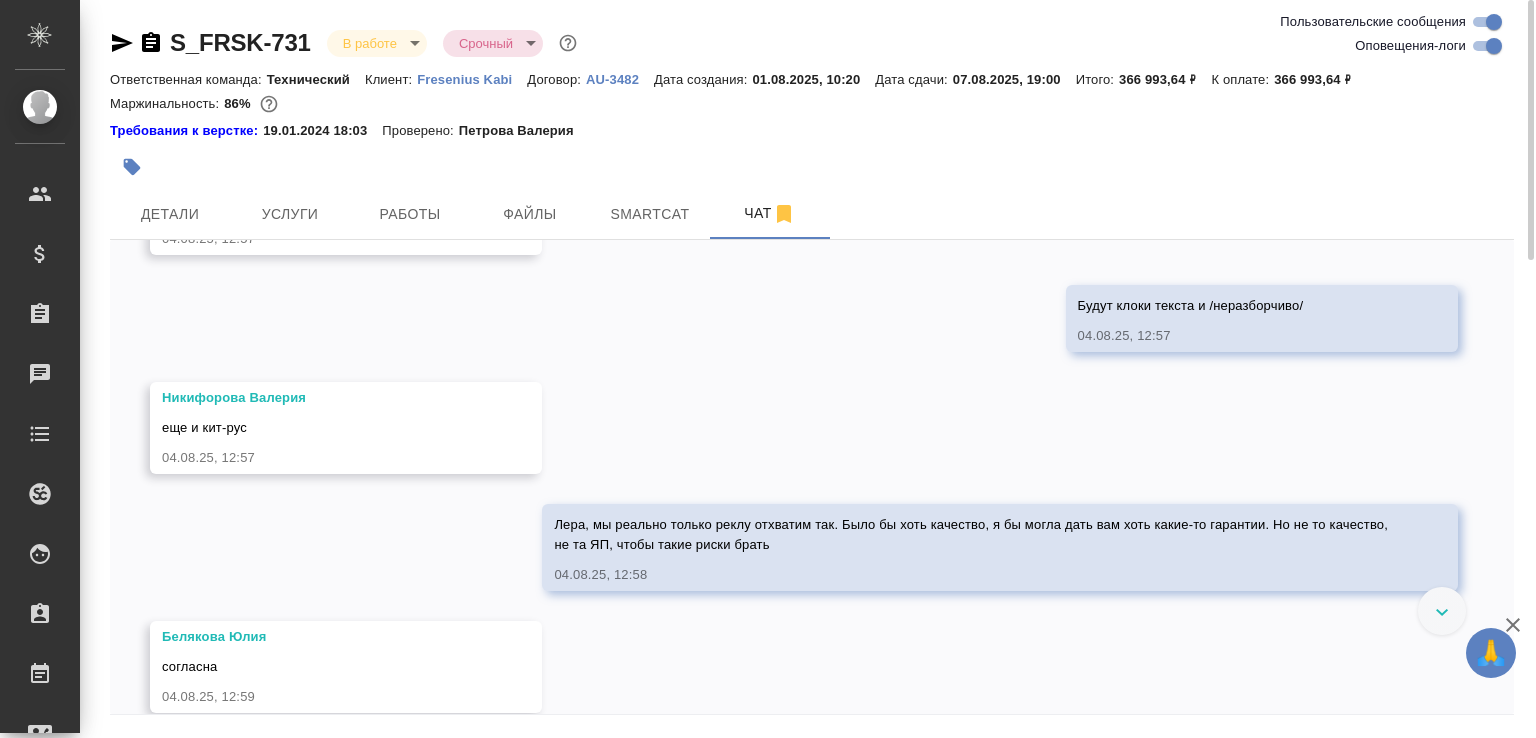 scroll, scrollTop: 1989, scrollLeft: 0, axis: vertical 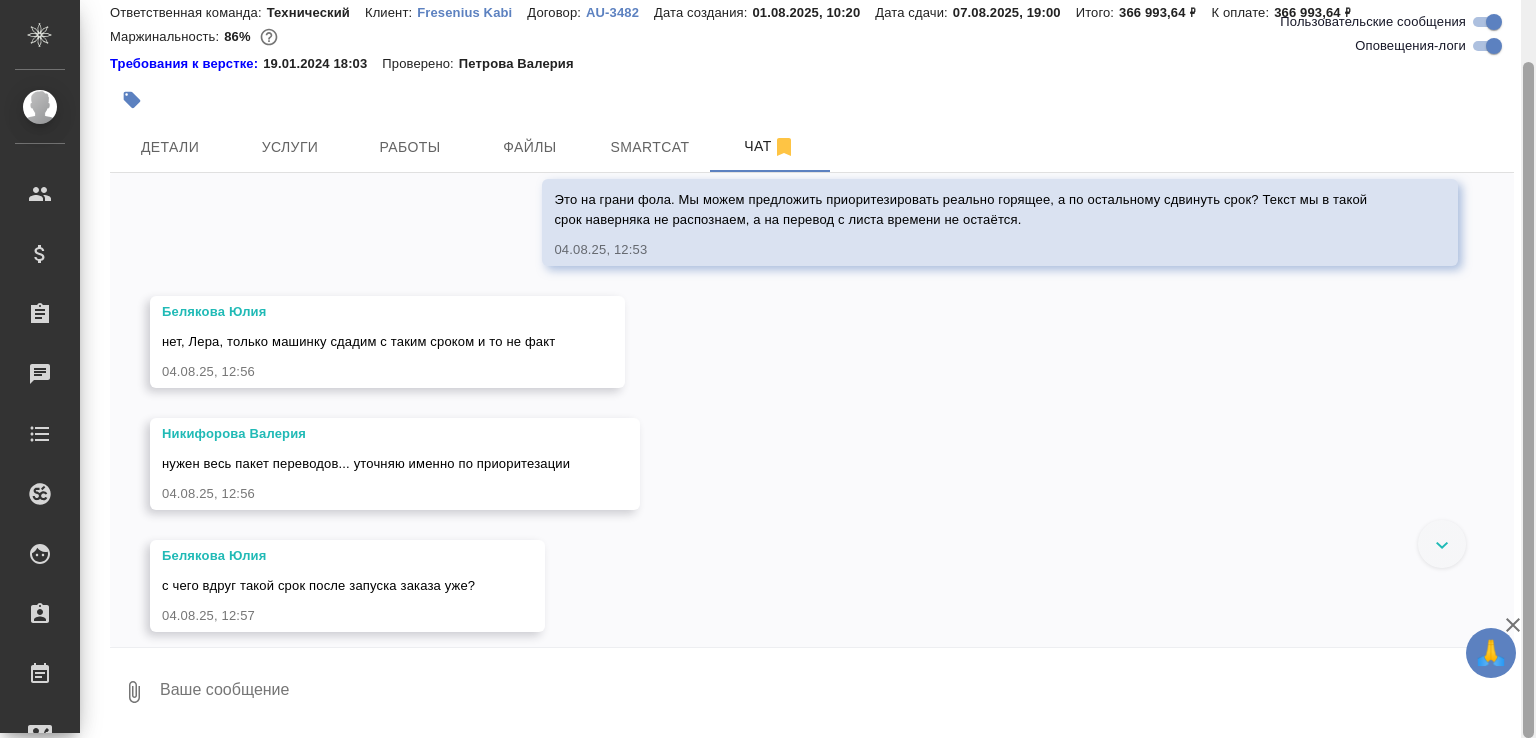 click at bounding box center [1528, 369] 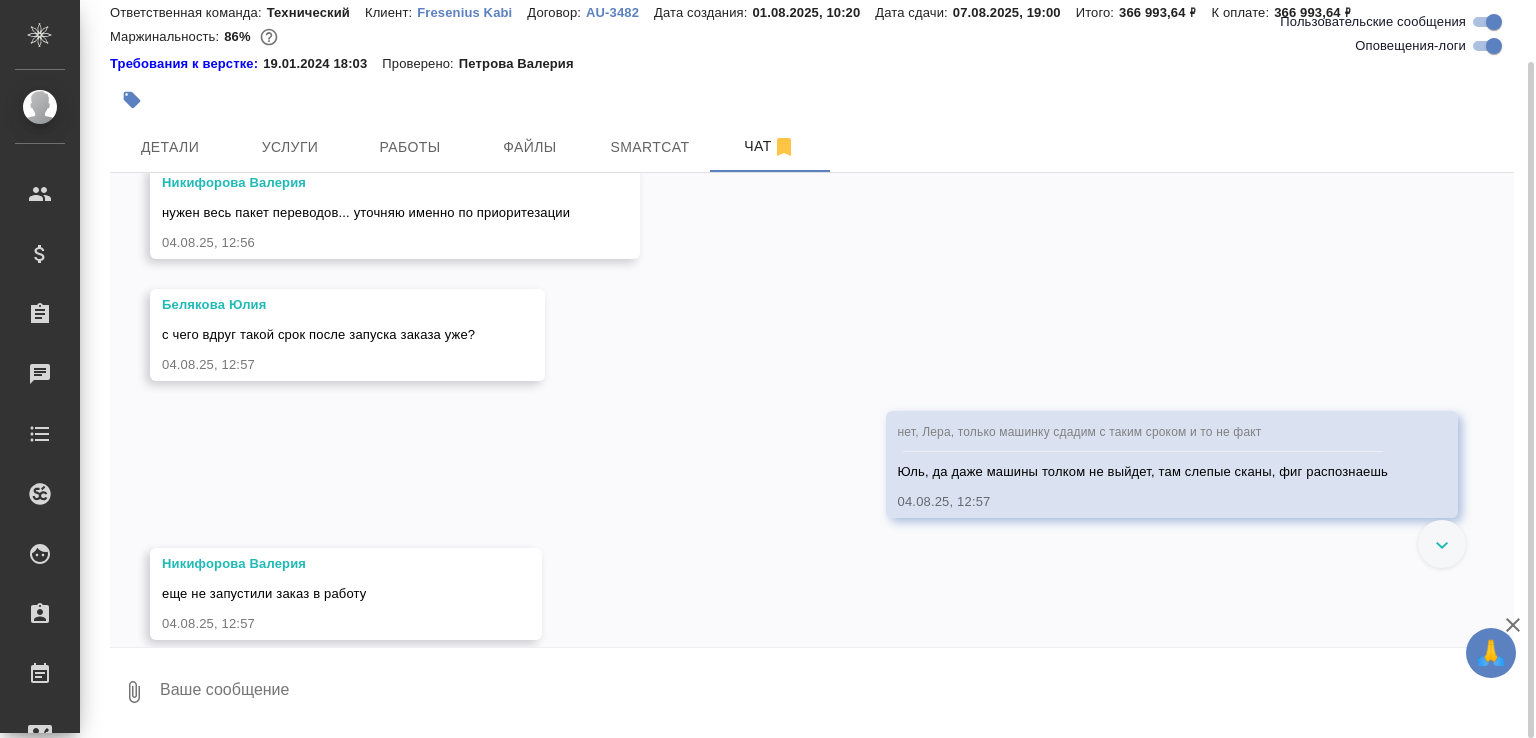 scroll, scrollTop: 2027, scrollLeft: 0, axis: vertical 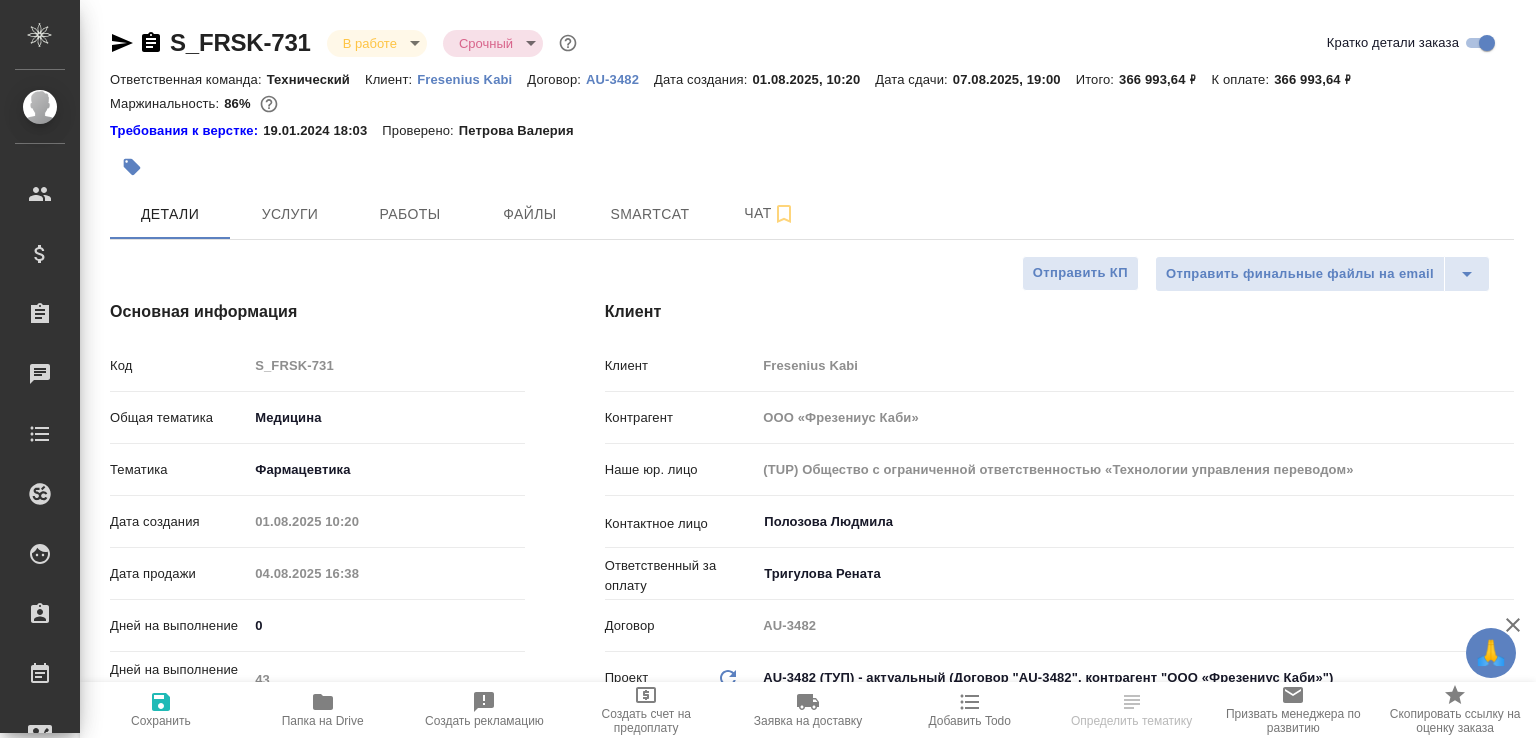 select on "RU" 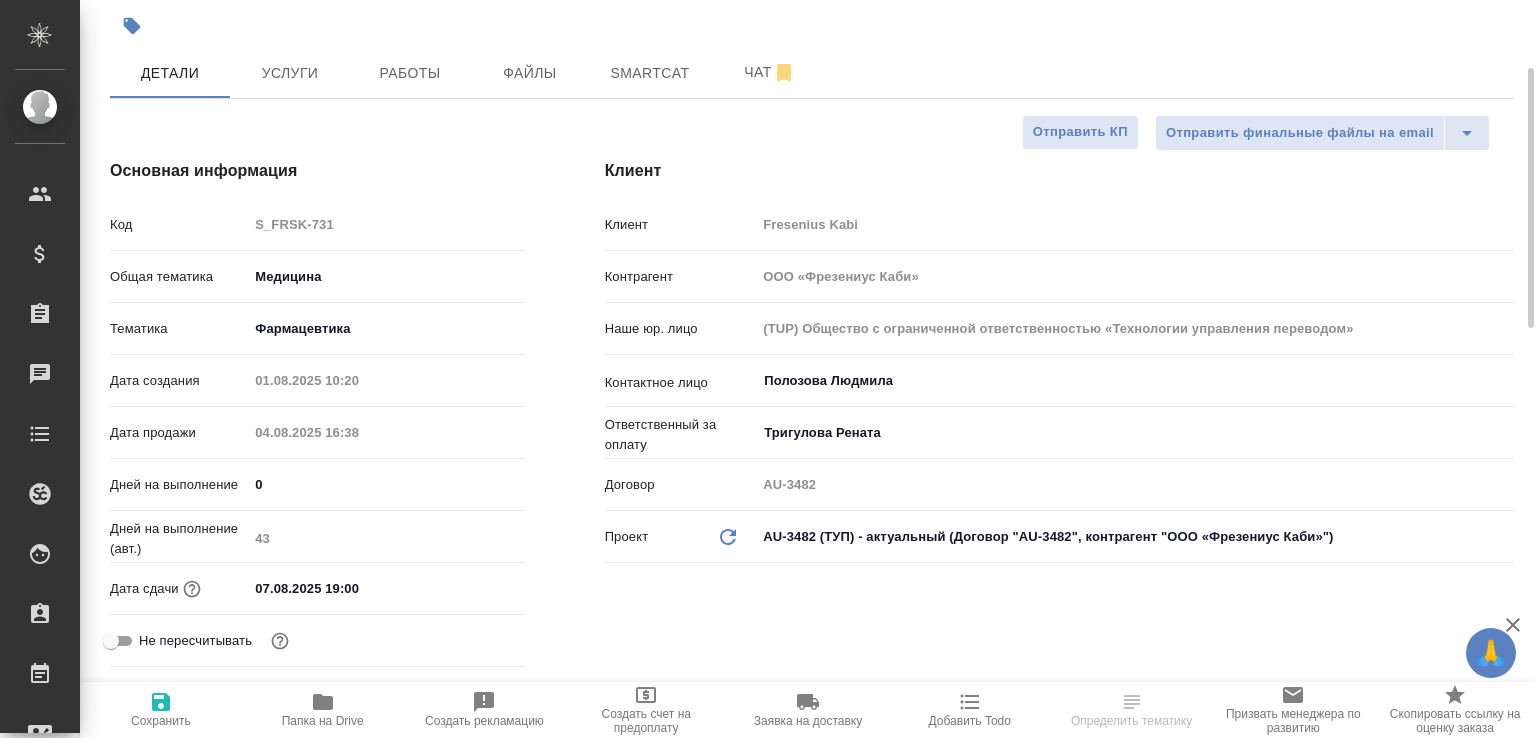 scroll, scrollTop: 0, scrollLeft: 0, axis: both 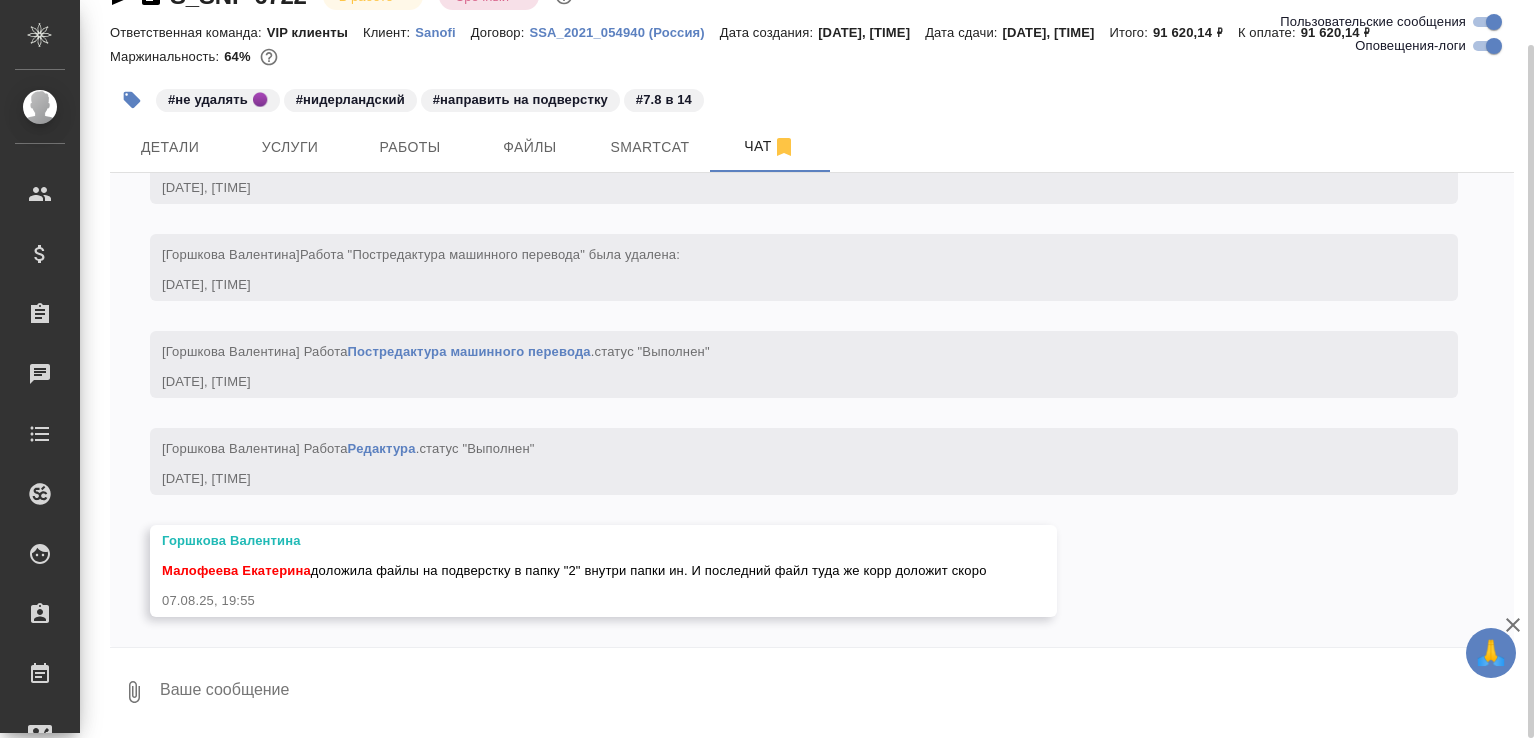 click at bounding box center (836, 692) 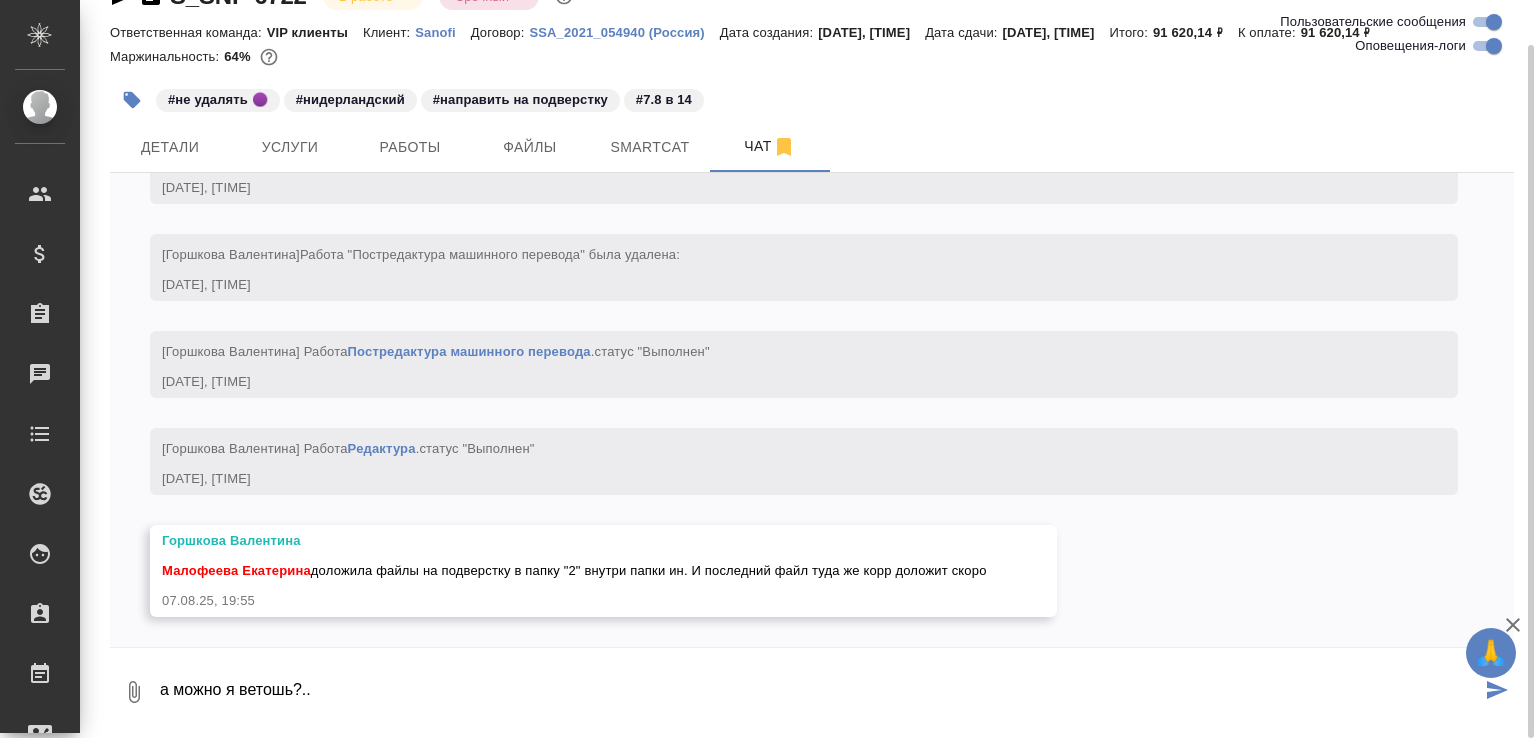 type on "а можно я ветошь?.." 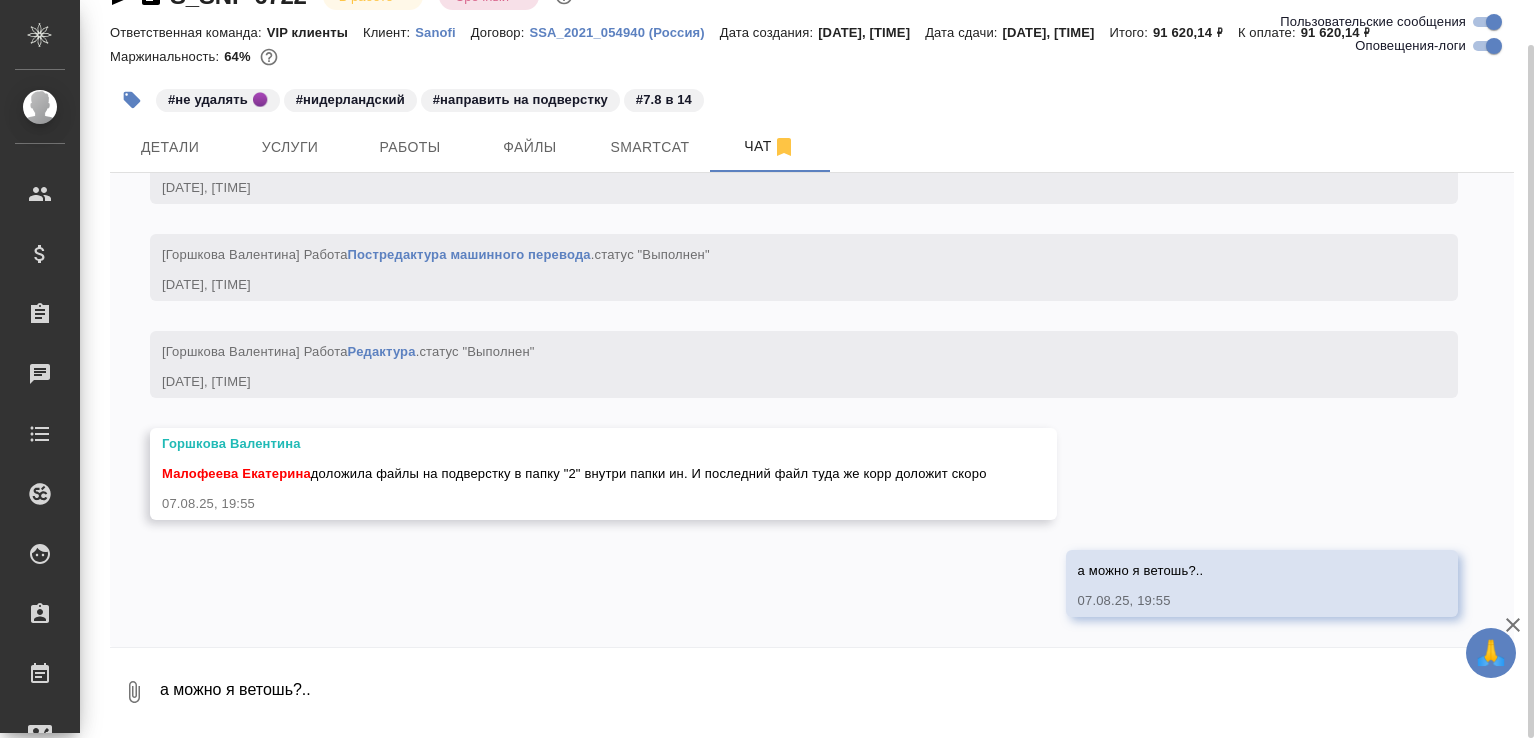 scroll, scrollTop: 22737, scrollLeft: 0, axis: vertical 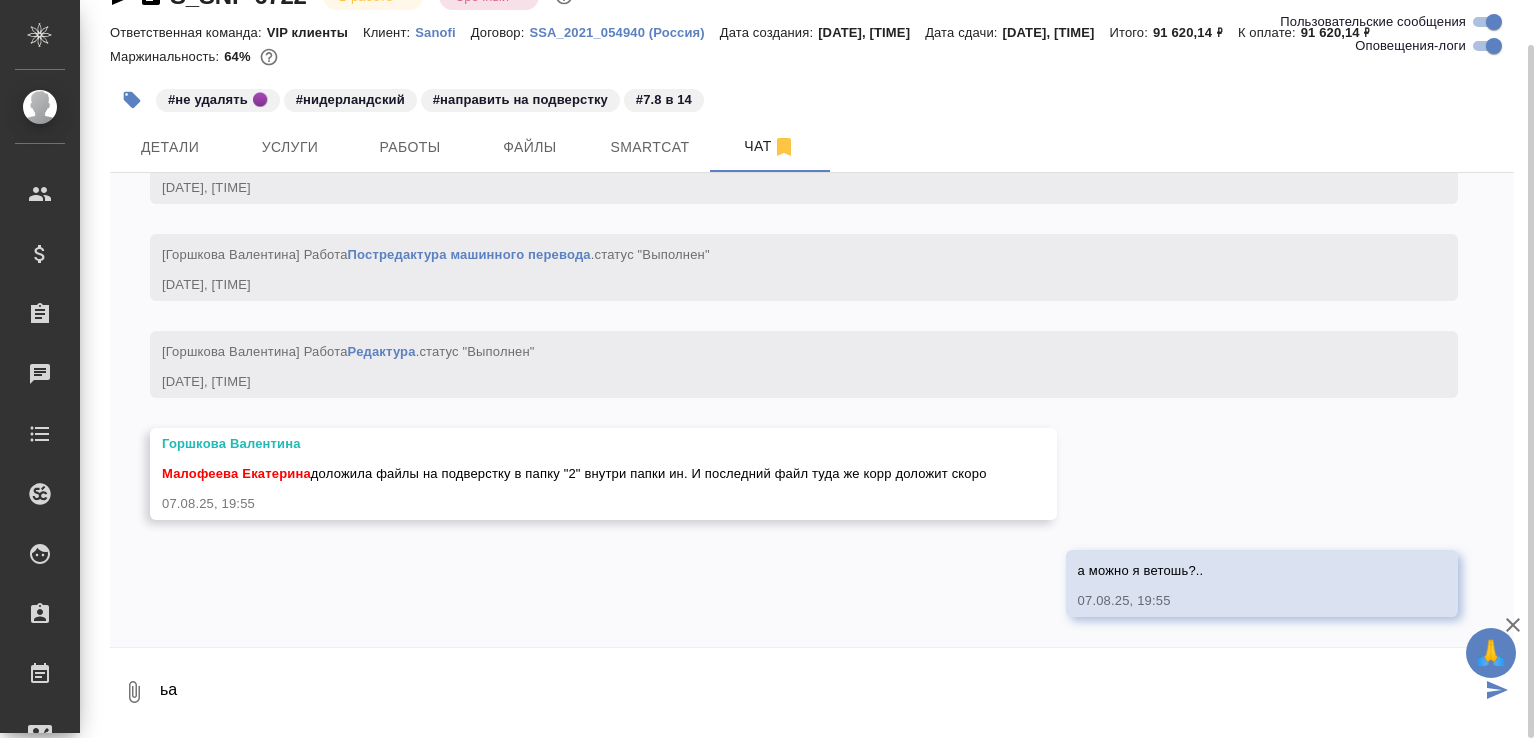 type on "ь" 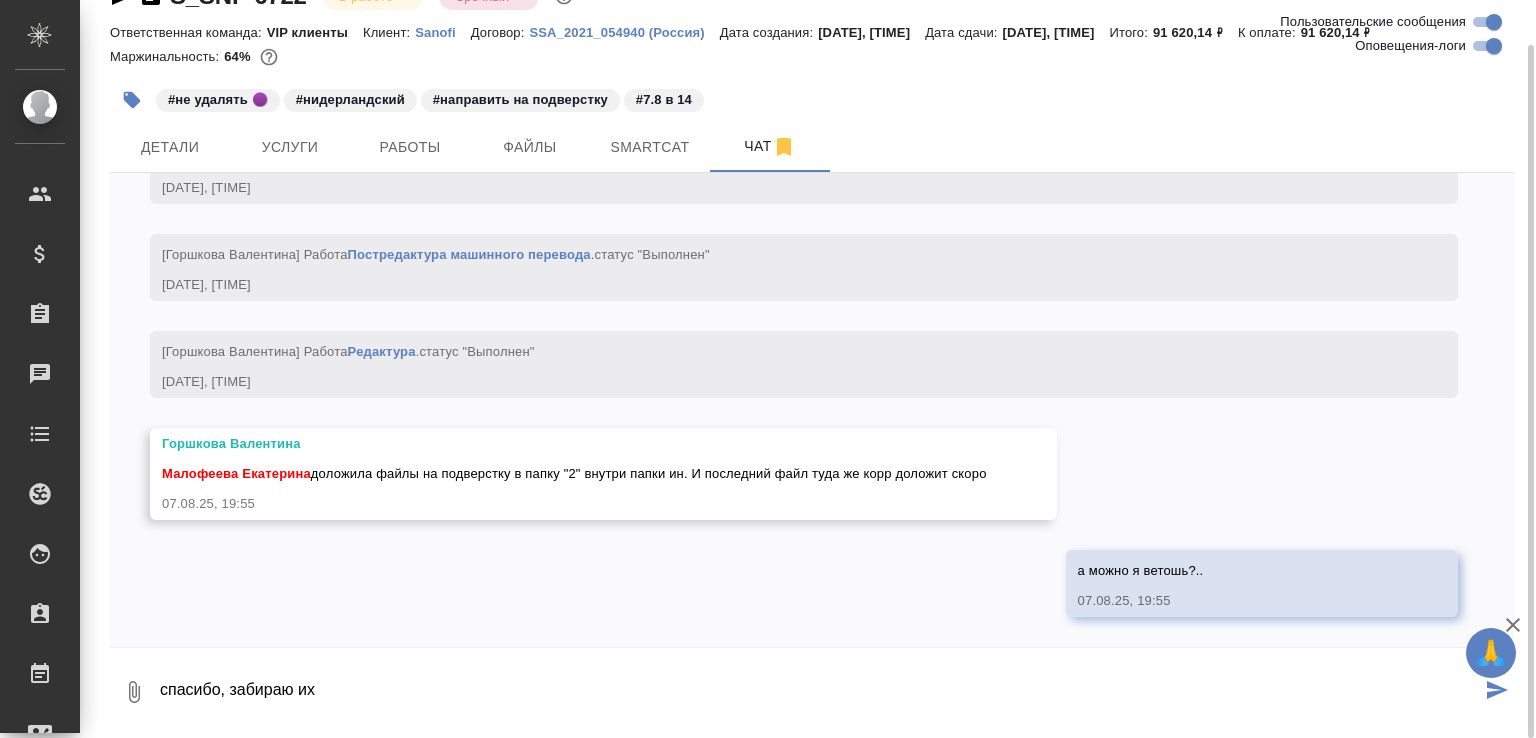 type on "спасибо, забираю их" 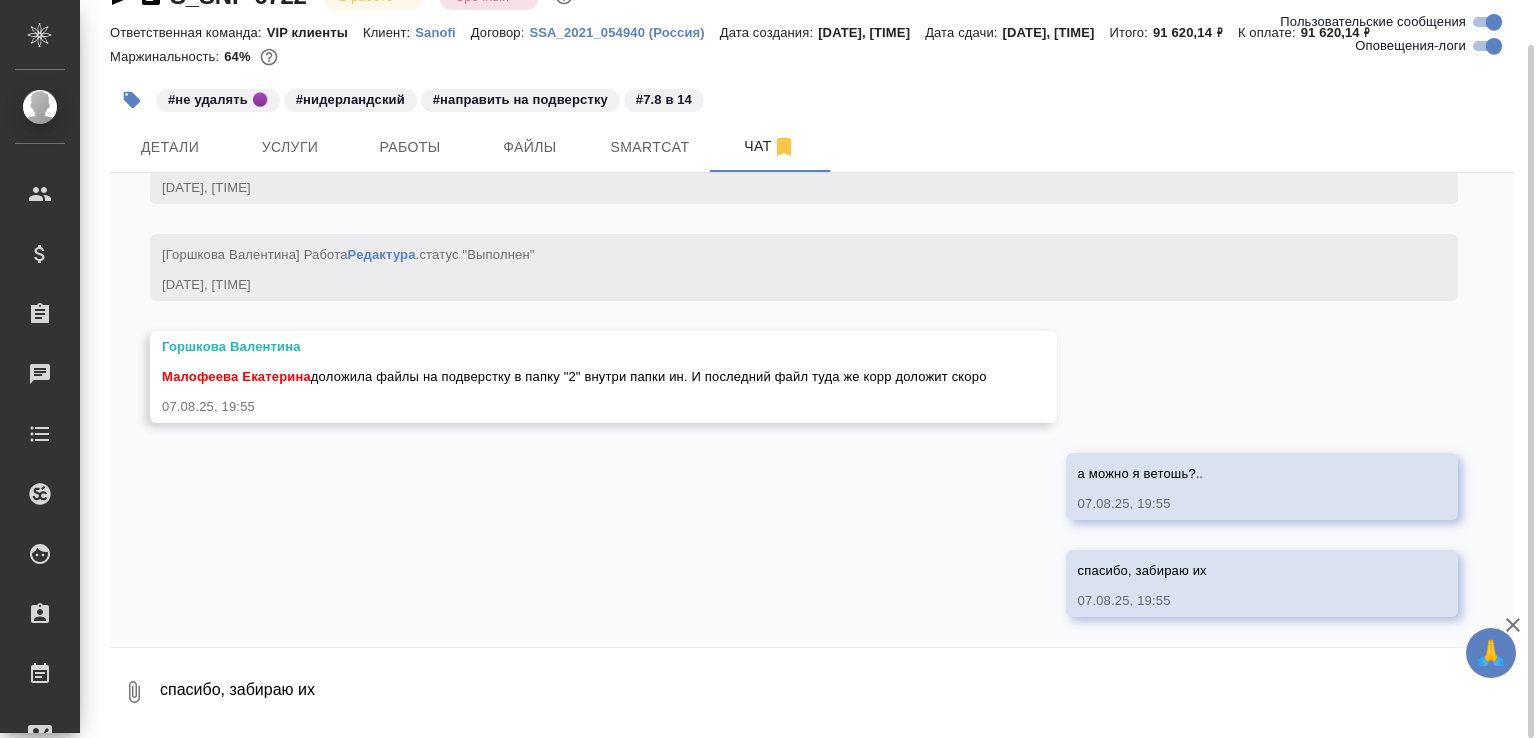 scroll, scrollTop: 22834, scrollLeft: 0, axis: vertical 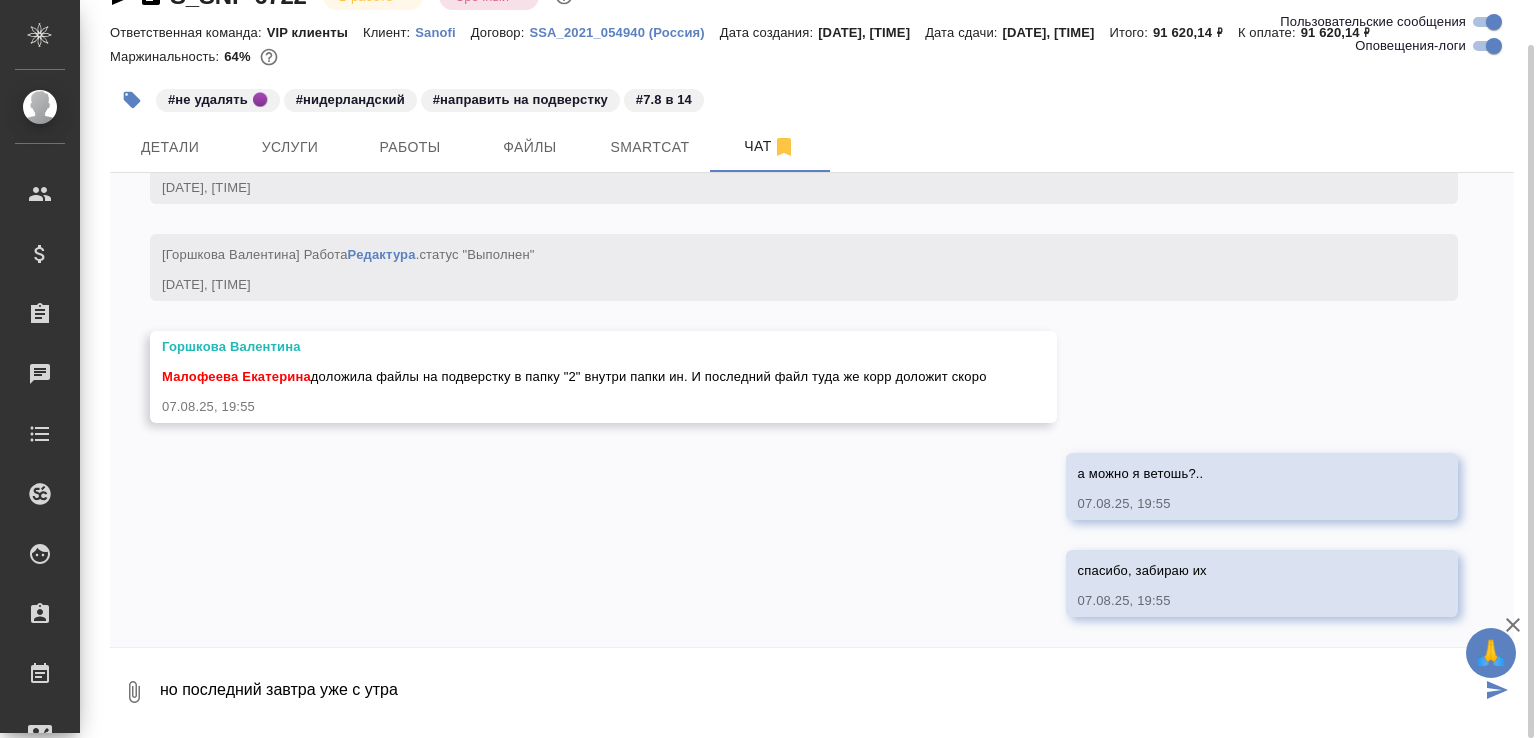 type on "но последний завтра уже с утра" 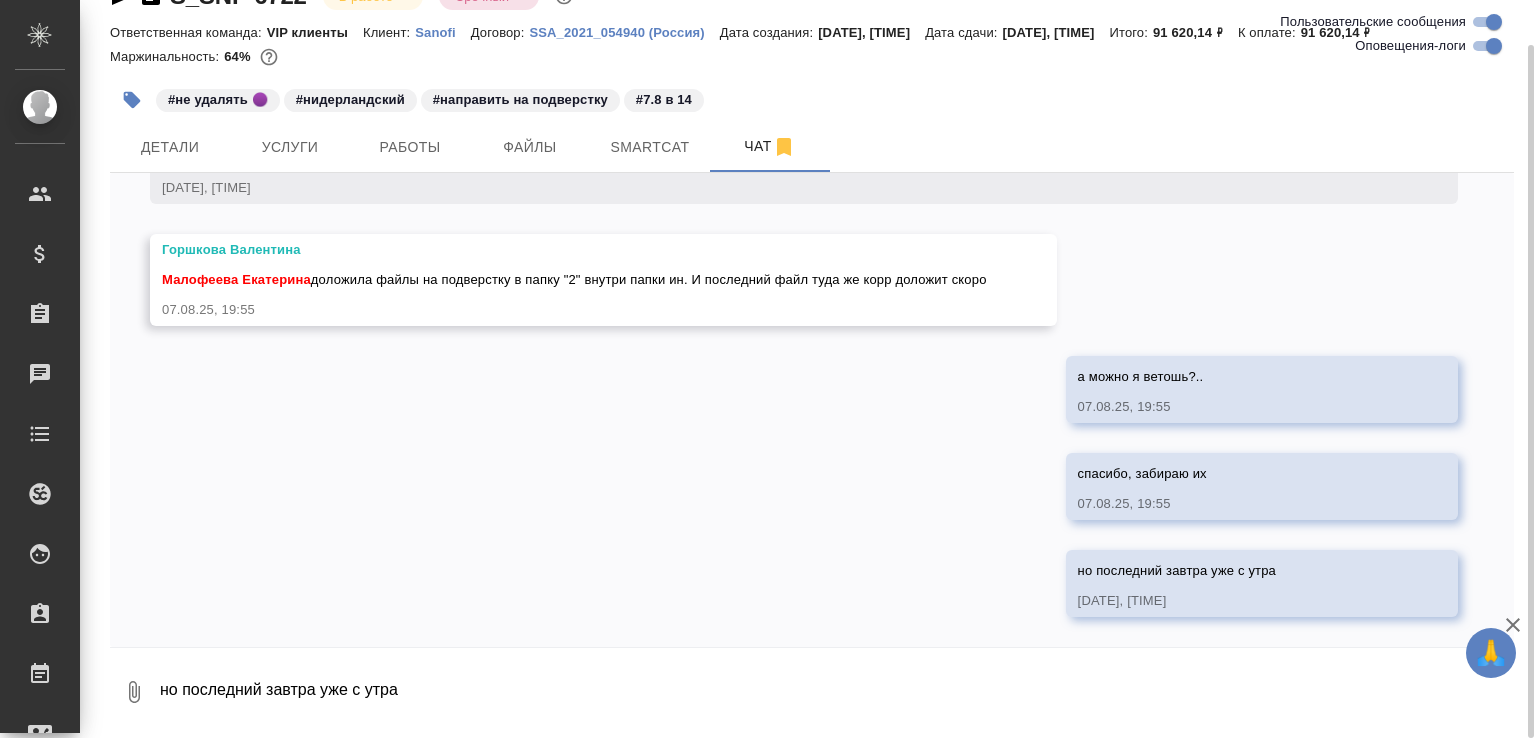 scroll, scrollTop: 22931, scrollLeft: 0, axis: vertical 